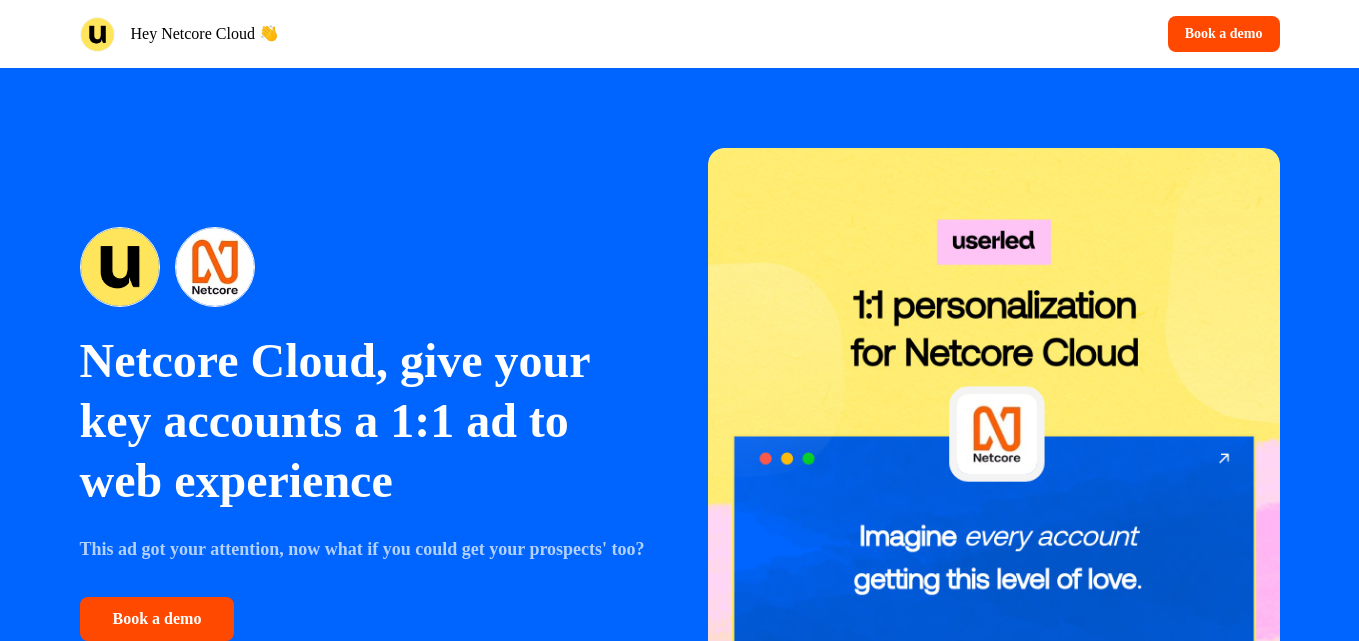scroll, scrollTop: 0, scrollLeft: 0, axis: both 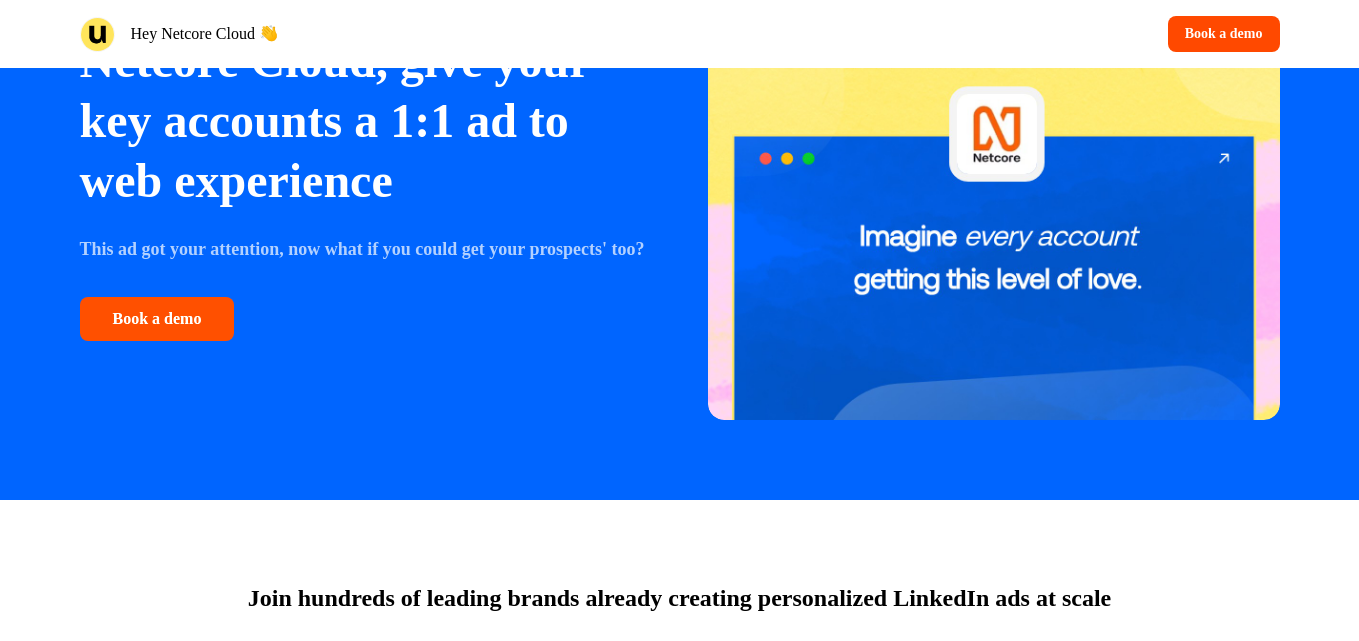 click on "Book a demo" at bounding box center (157, 319) 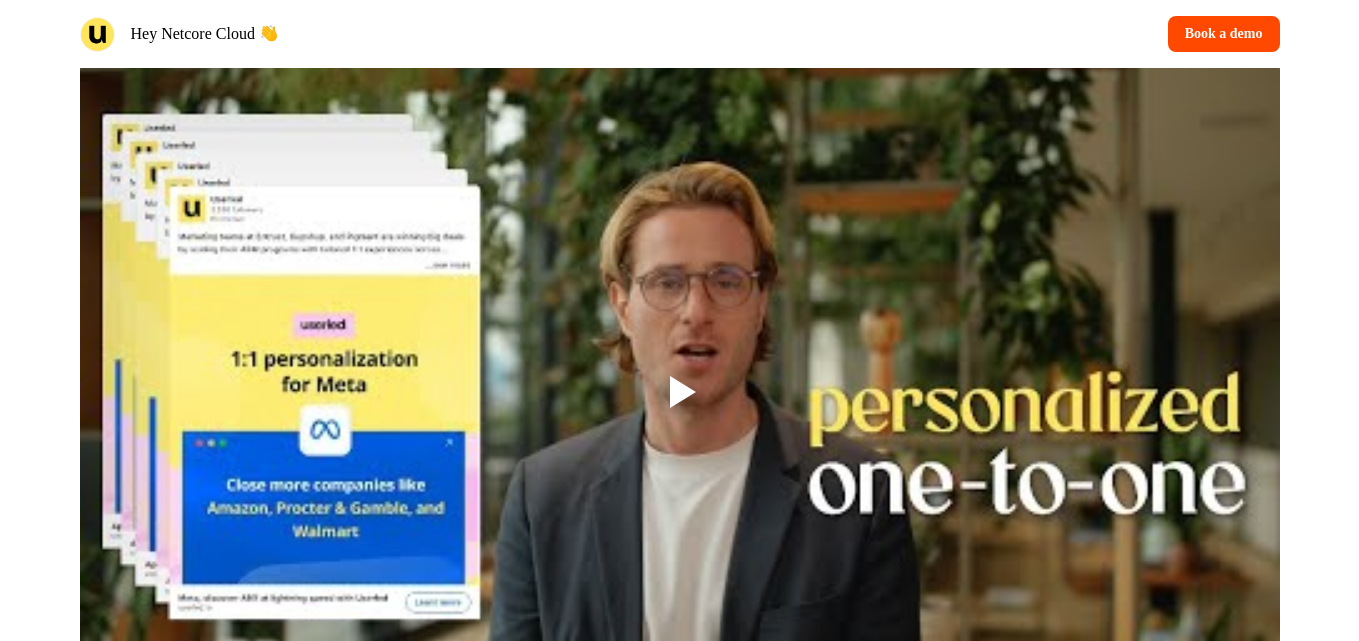 scroll, scrollTop: 1522, scrollLeft: 0, axis: vertical 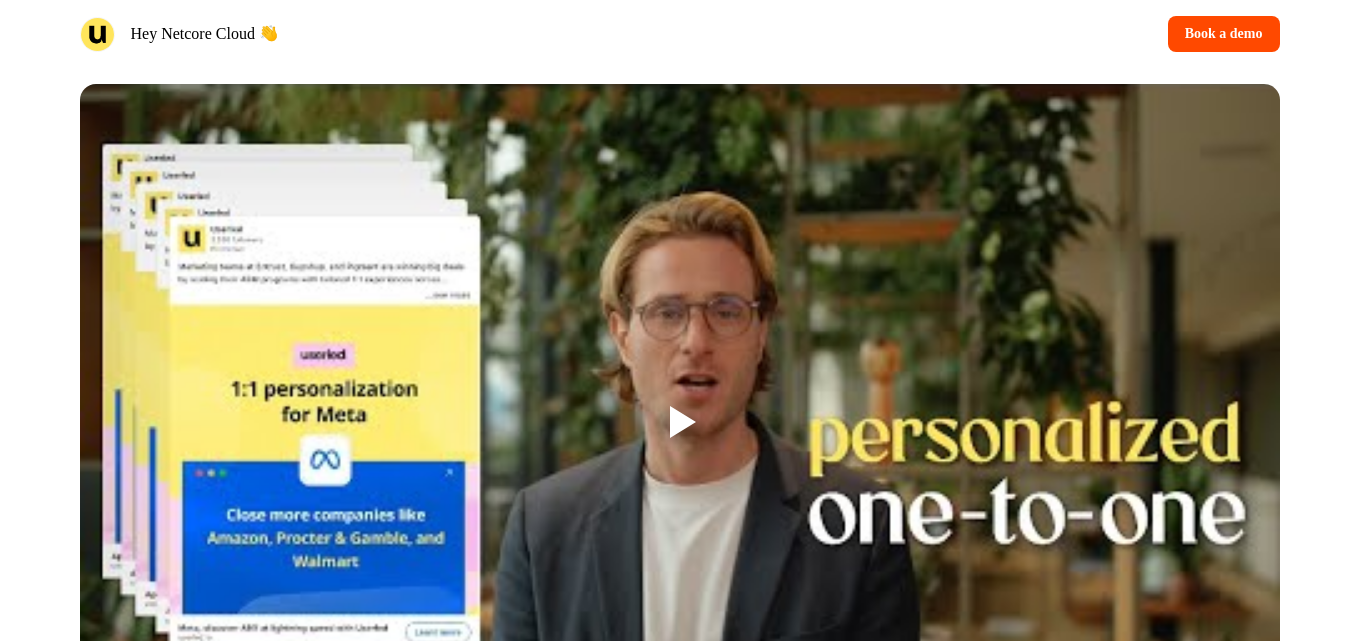 click at bounding box center [680, 422] 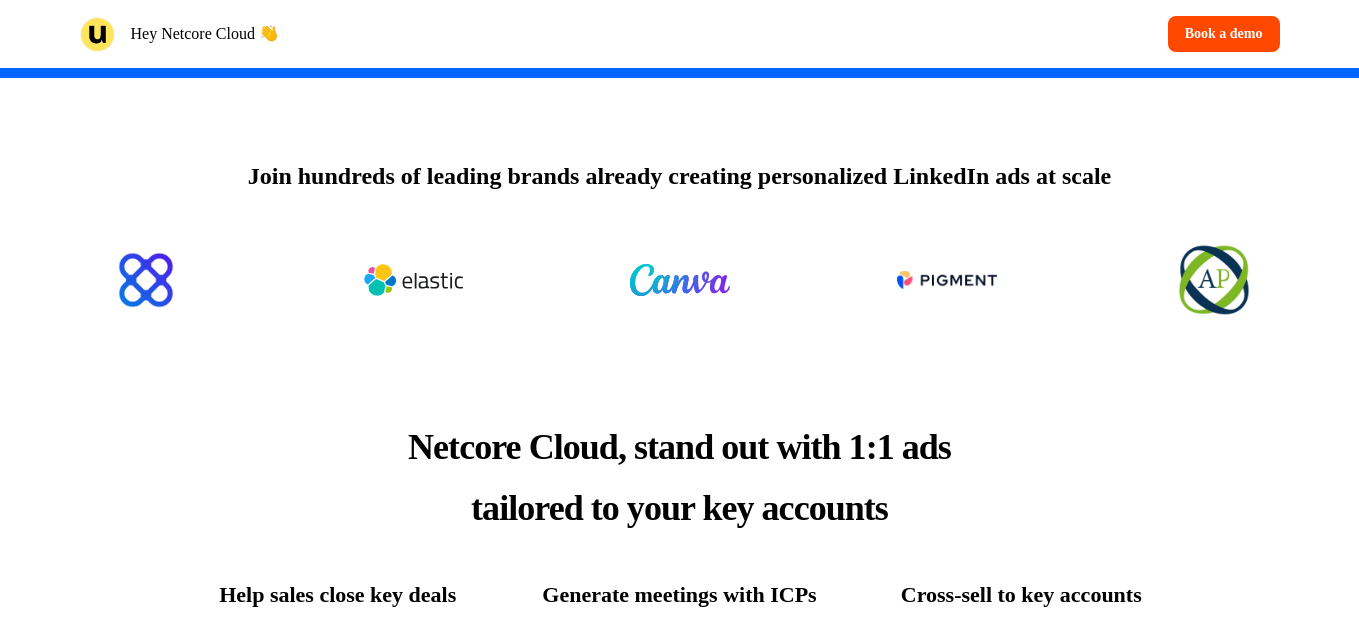 scroll, scrollTop: 822, scrollLeft: 0, axis: vertical 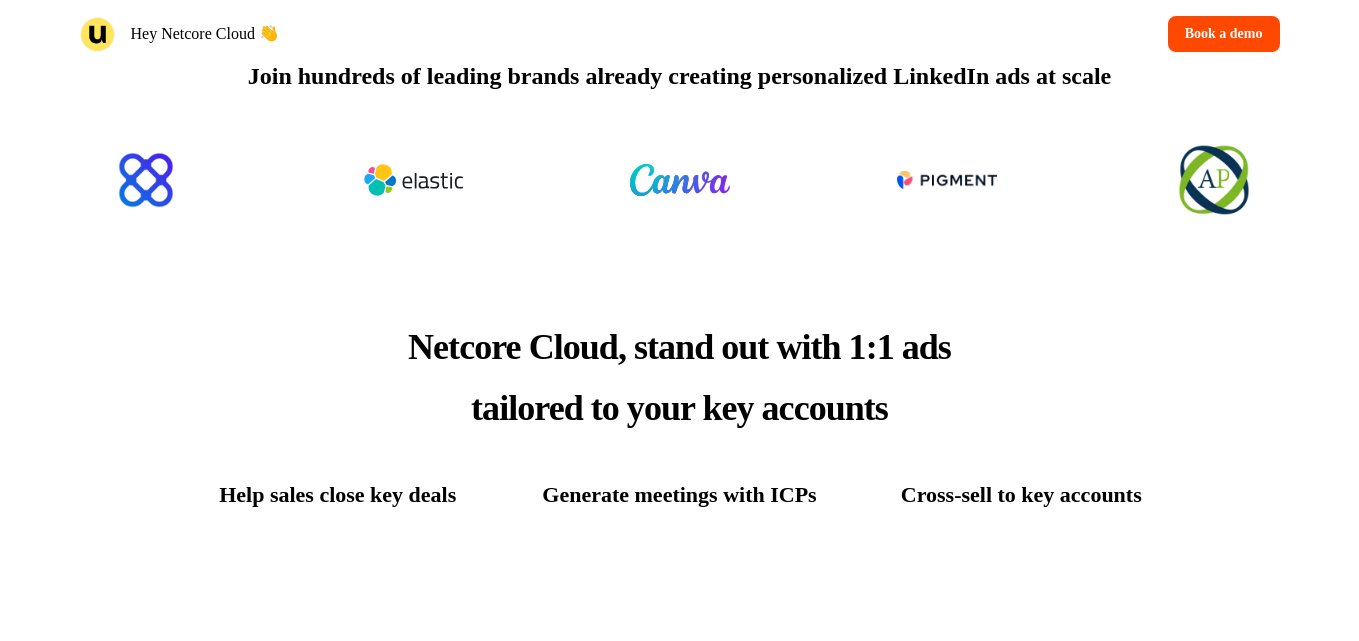 click on "Help sales close key deals" at bounding box center [337, 494] 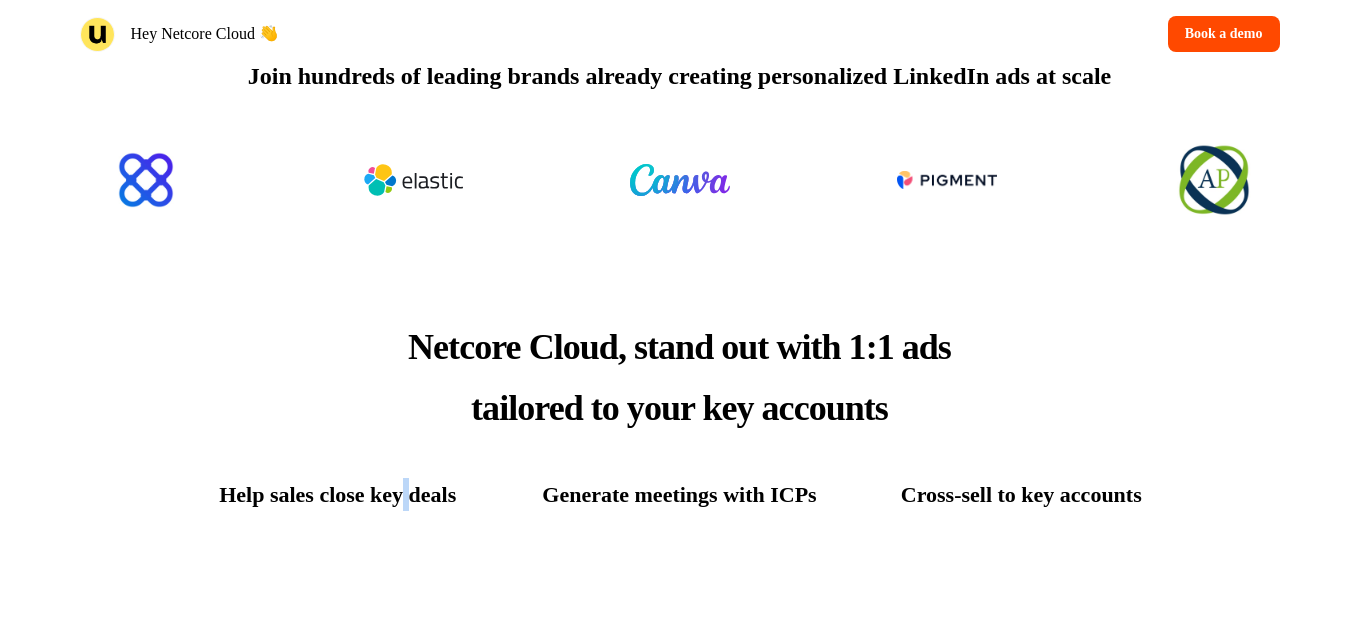 click on "Help sales close key deals" at bounding box center [337, 494] 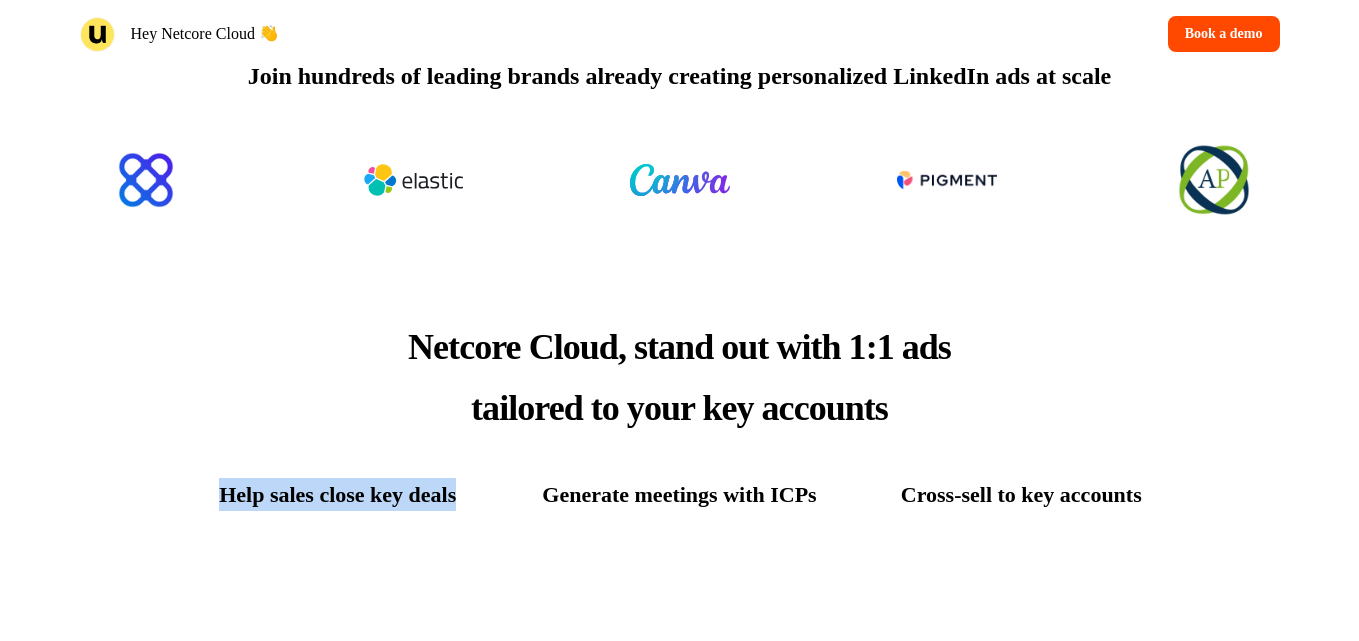 click on "Help sales close key deals" at bounding box center [337, 494] 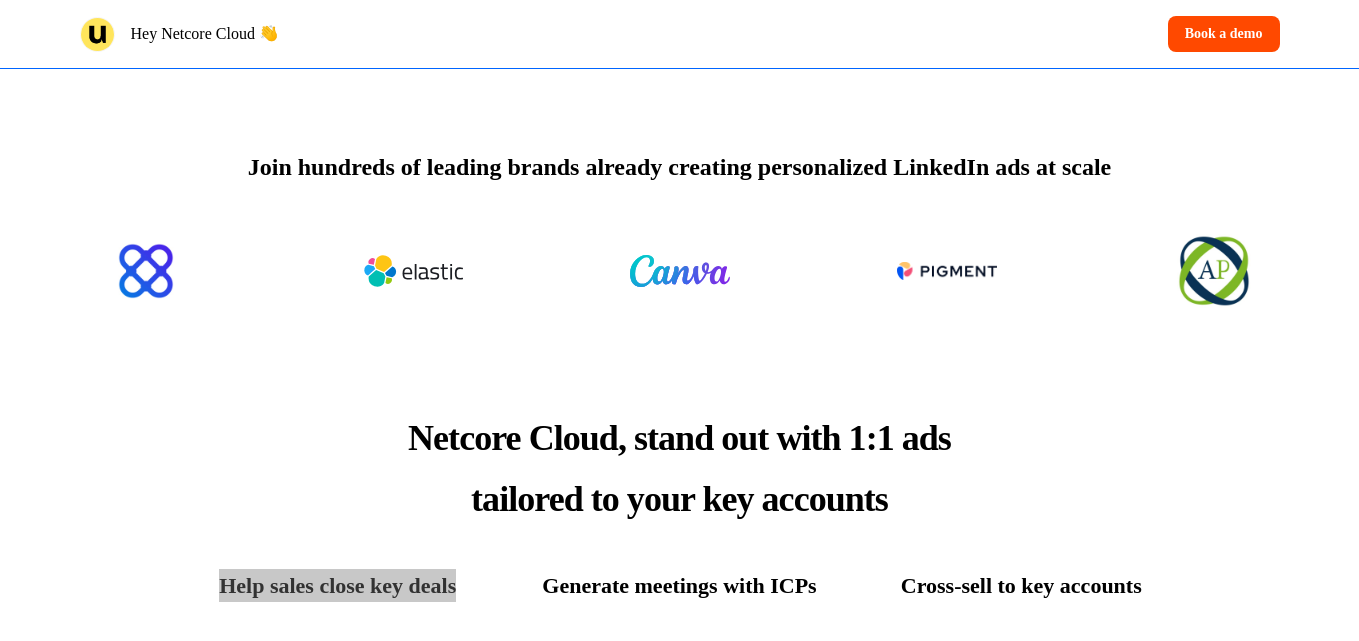 scroll, scrollTop: 722, scrollLeft: 0, axis: vertical 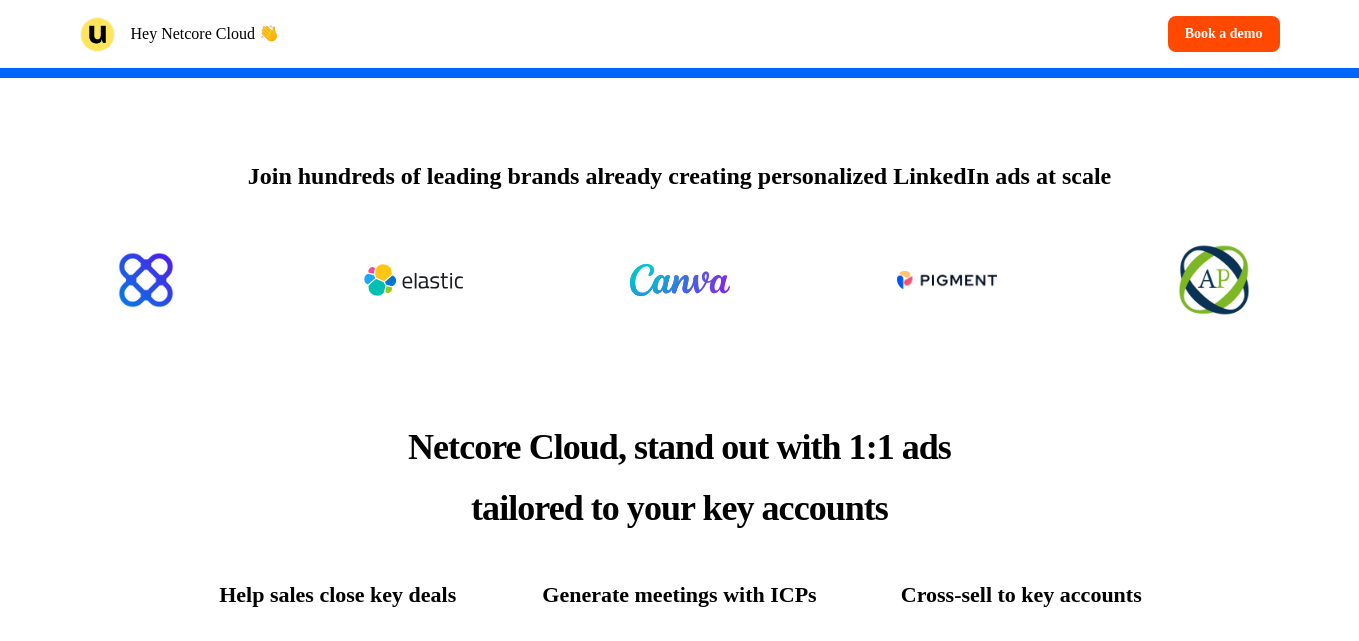 click on "Netcore Cloud, stand out with 1:1 ads tailored to your key accounts" at bounding box center (679, 477) 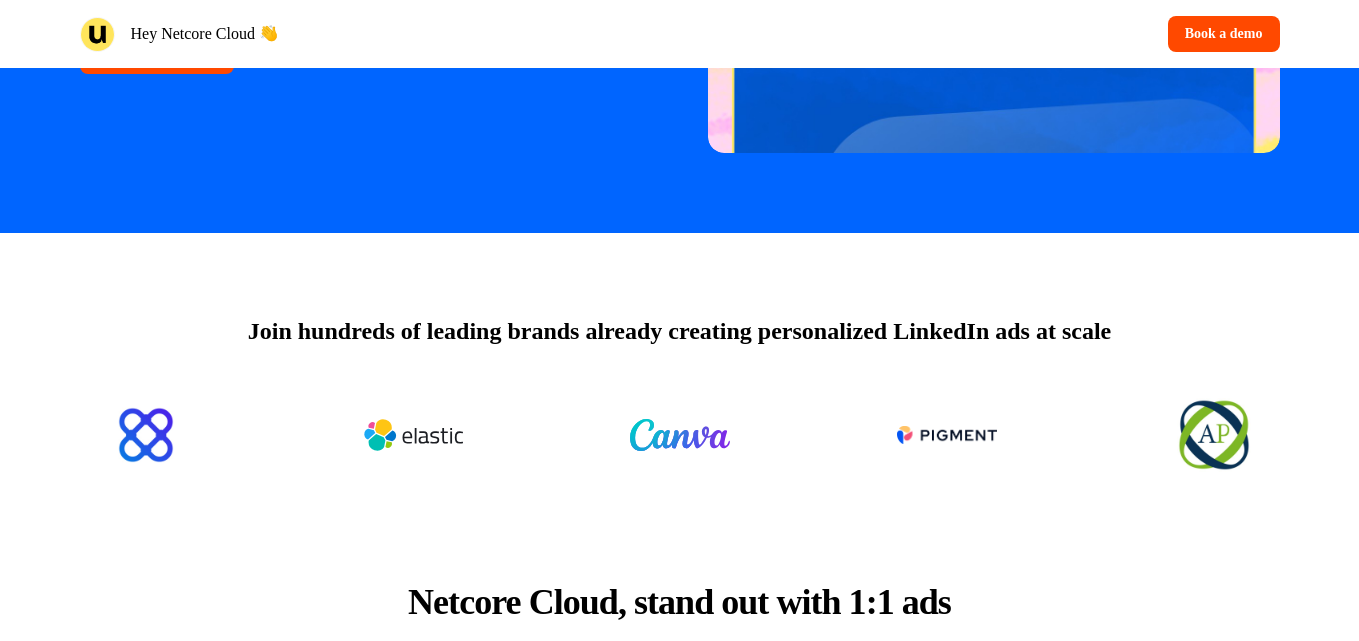 scroll, scrollTop: 522, scrollLeft: 0, axis: vertical 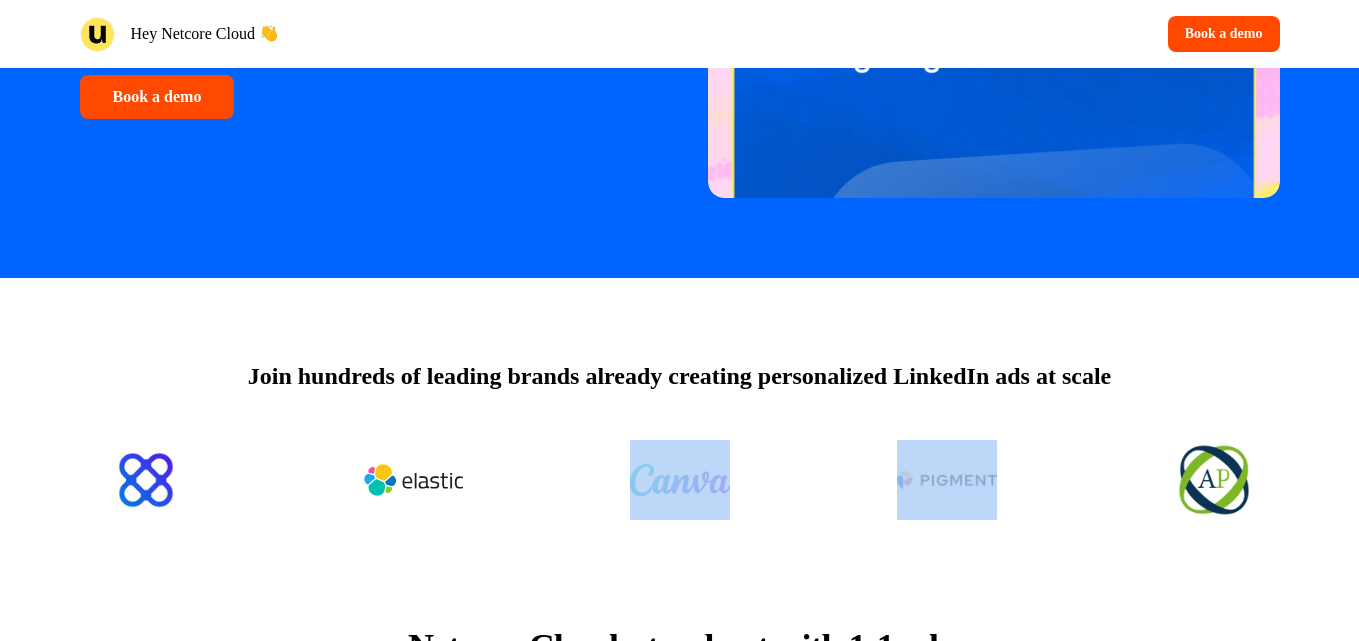 drag, startPoint x: 1054, startPoint y: 485, endPoint x: 565, endPoint y: 479, distance: 489.0368 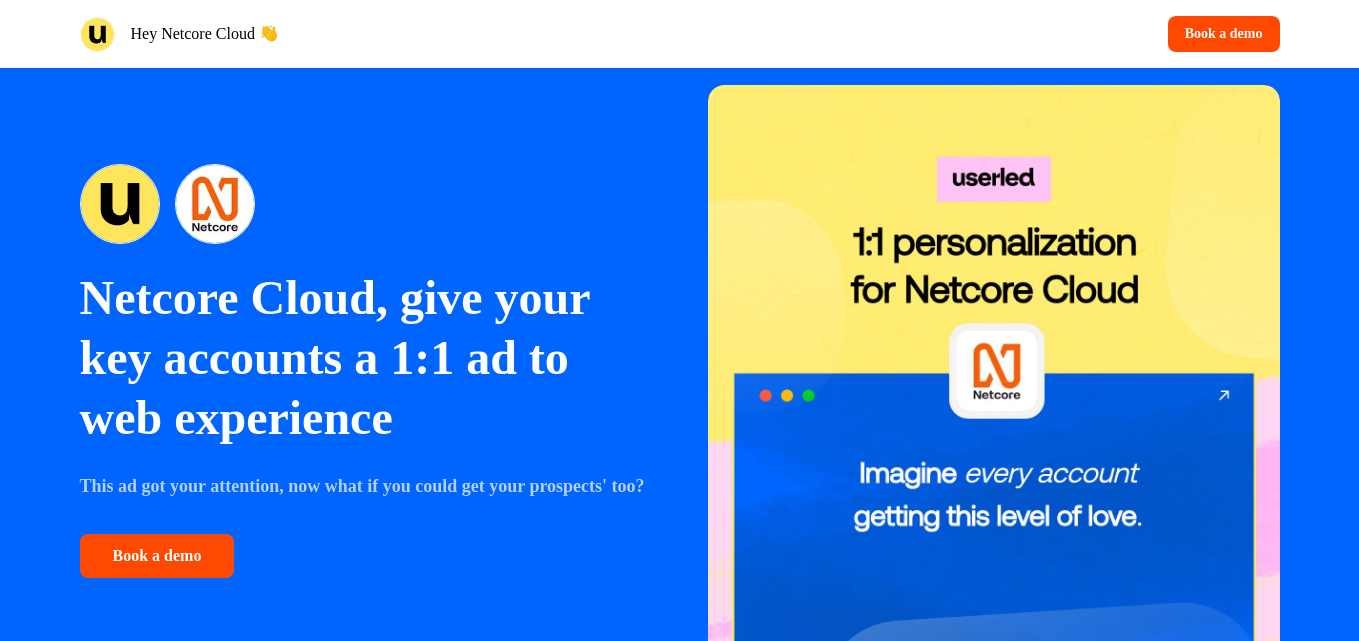 scroll, scrollTop: 0, scrollLeft: 0, axis: both 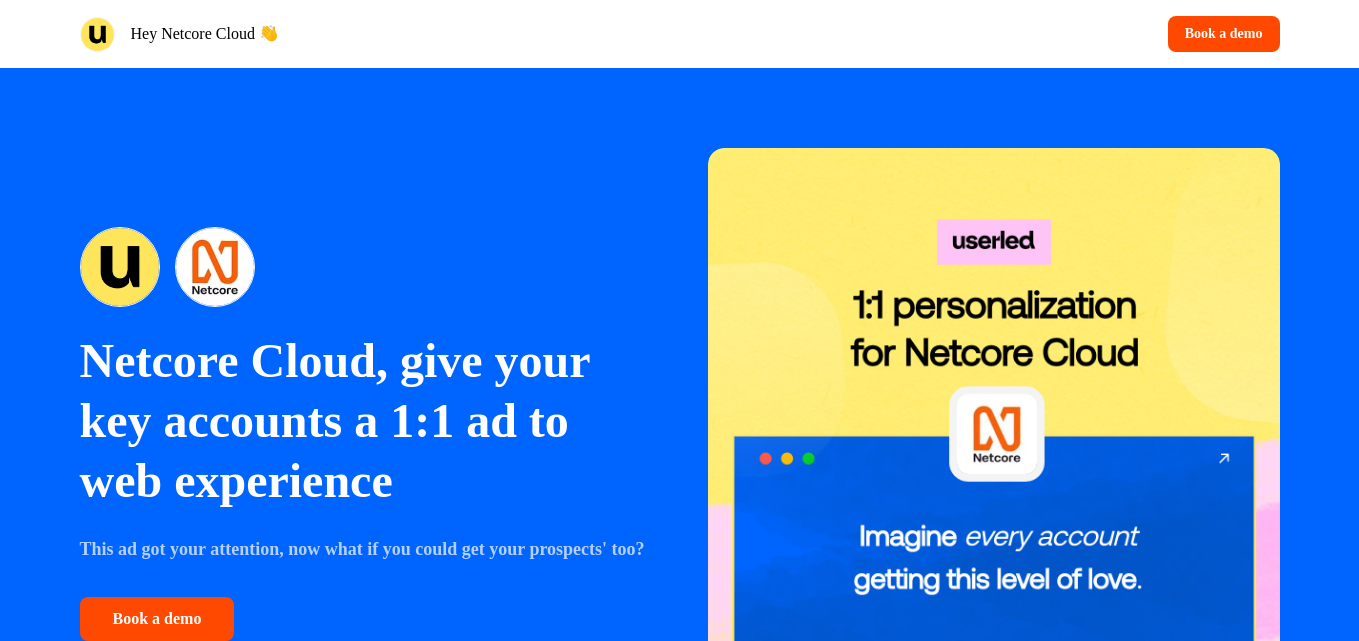 click on "Netcore Cloud, give your key accounts a 1:1 ad to web experience" at bounding box center [366, 421] 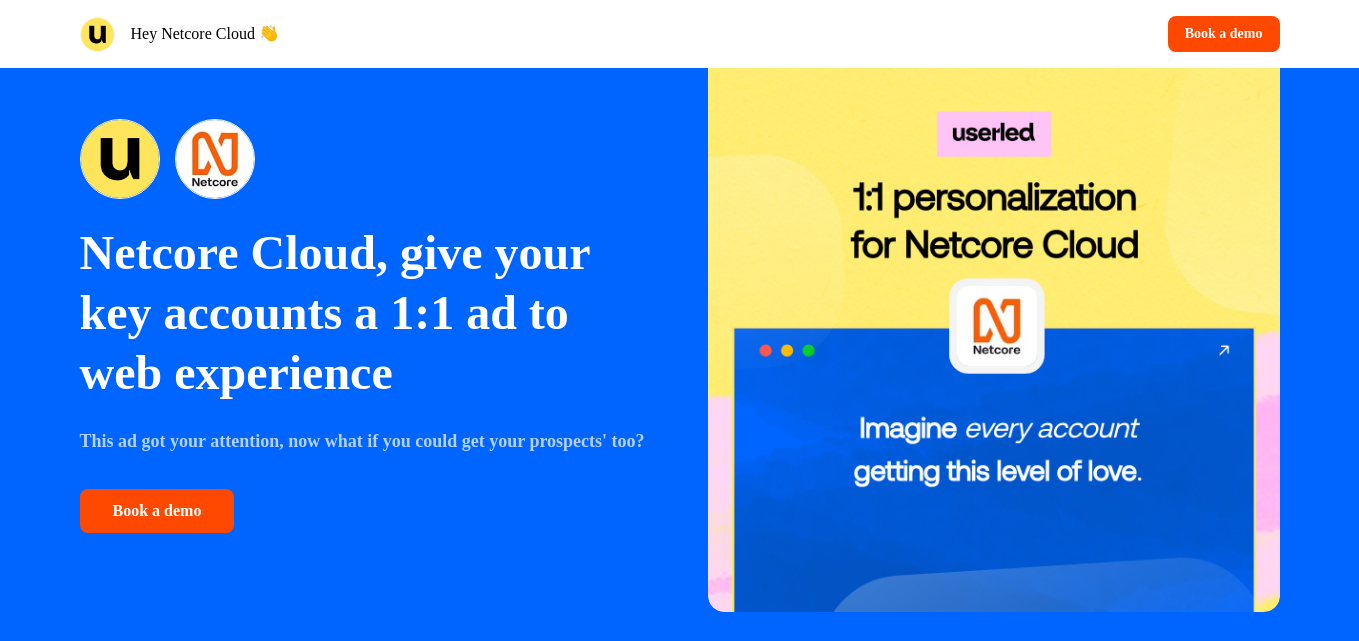 scroll, scrollTop: 0, scrollLeft: 0, axis: both 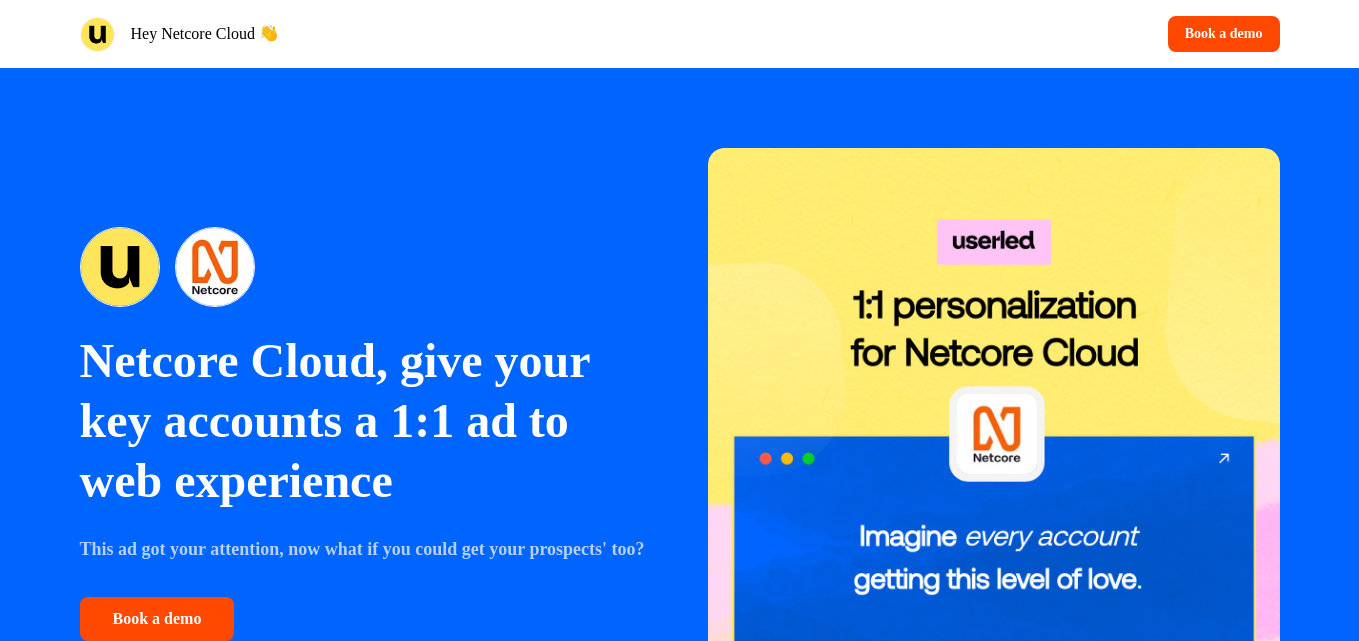 click on "Hey Netcore Cloud 👋" at bounding box center (205, 34) 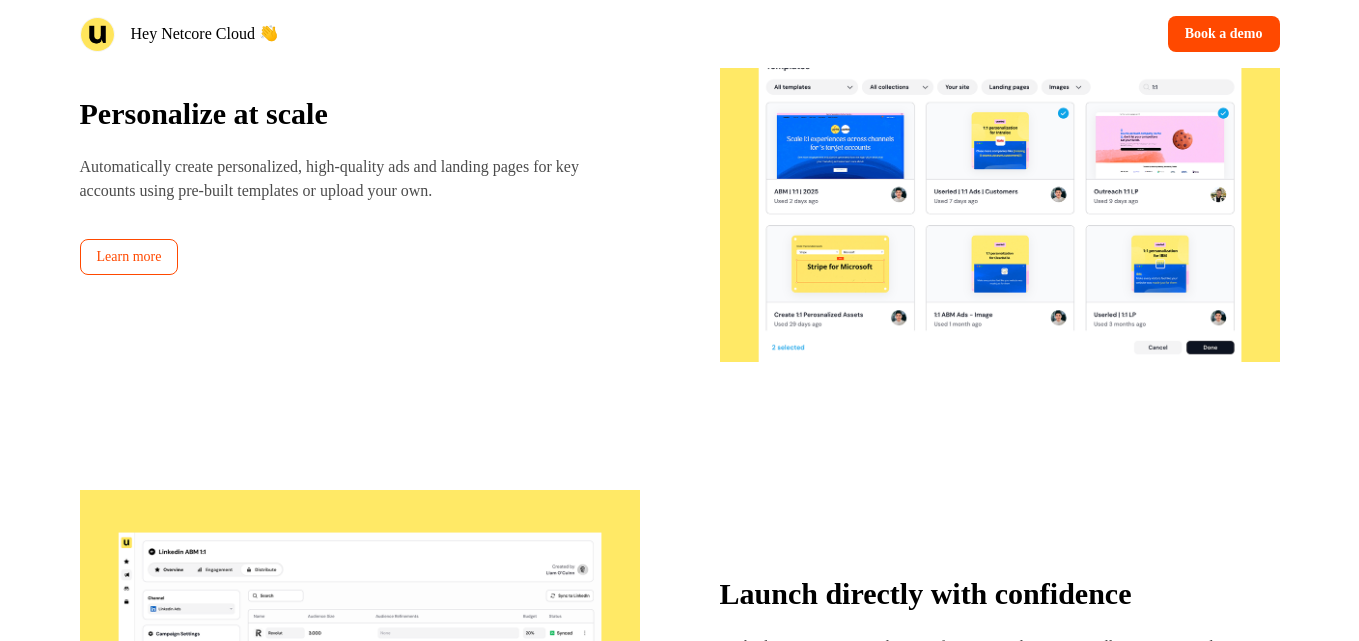 scroll, scrollTop: 4422, scrollLeft: 0, axis: vertical 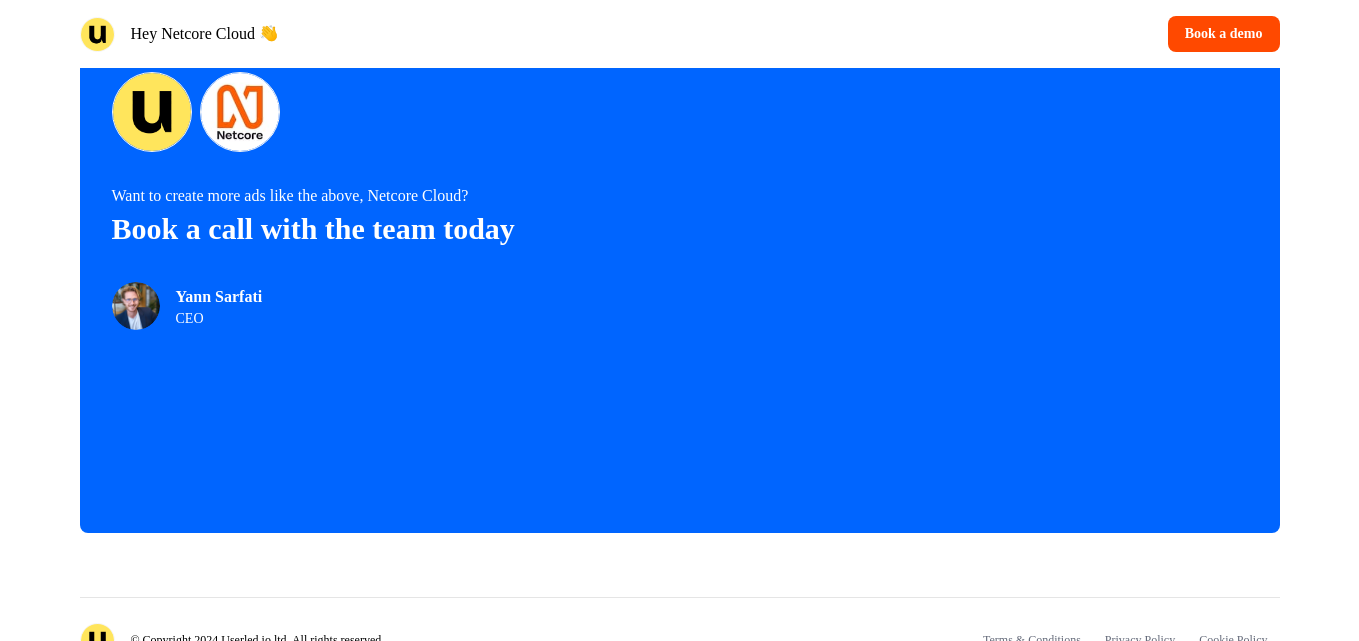 click on "Yann Sarfati" at bounding box center (219, 297) 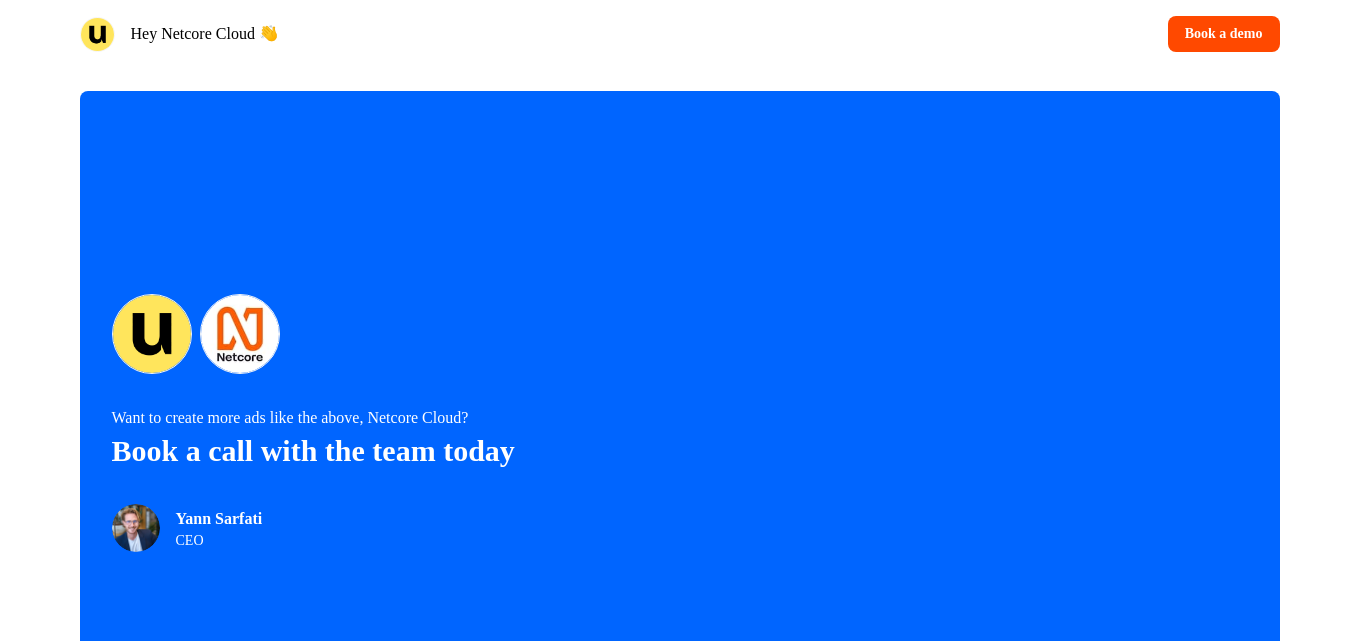 scroll, scrollTop: 4422, scrollLeft: 0, axis: vertical 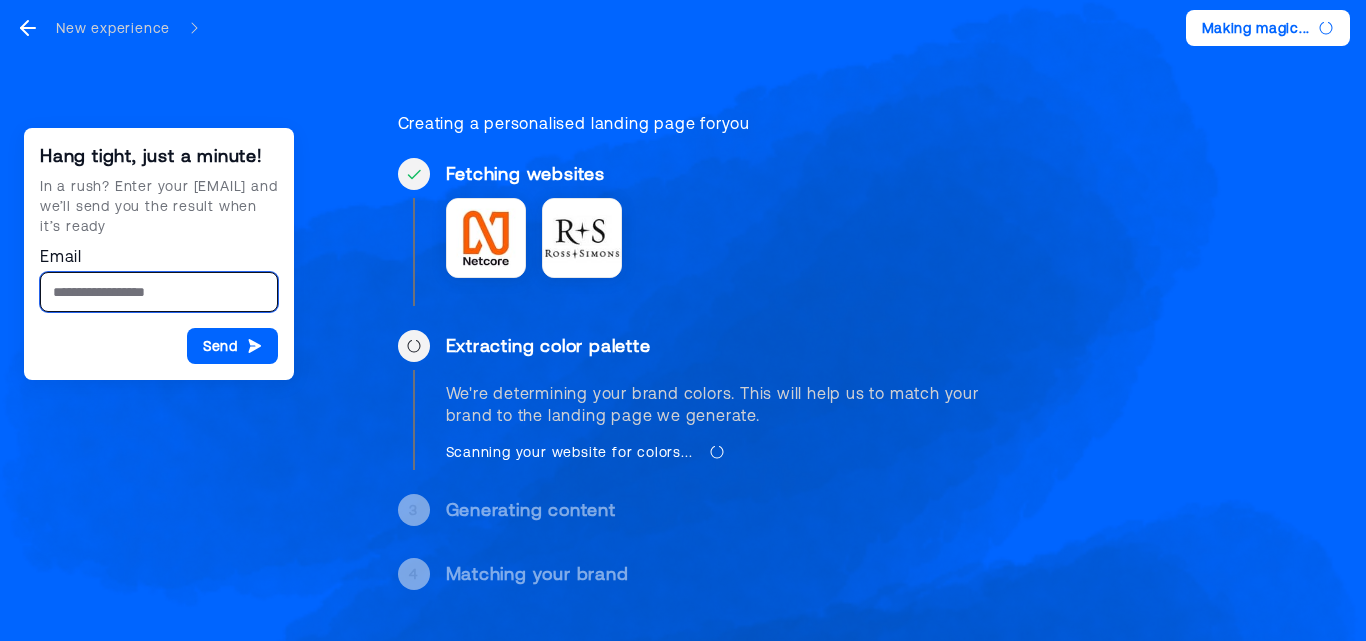 click on "Email" at bounding box center [159, 292] 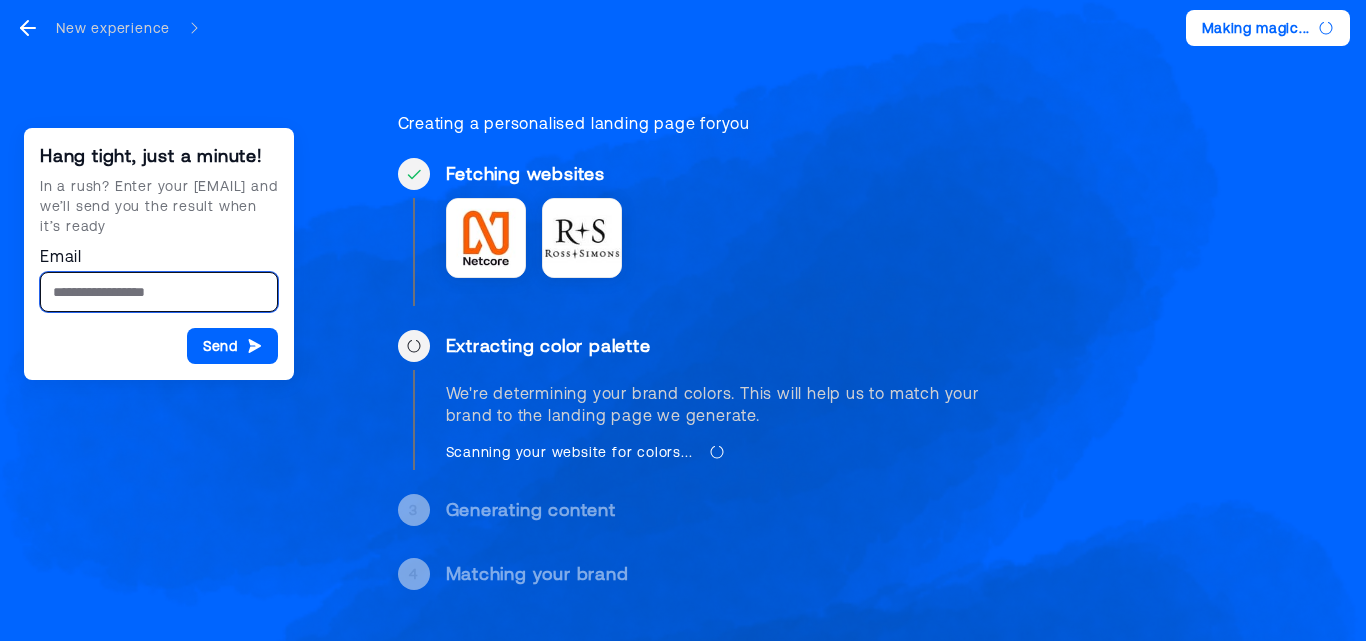 type on "**********" 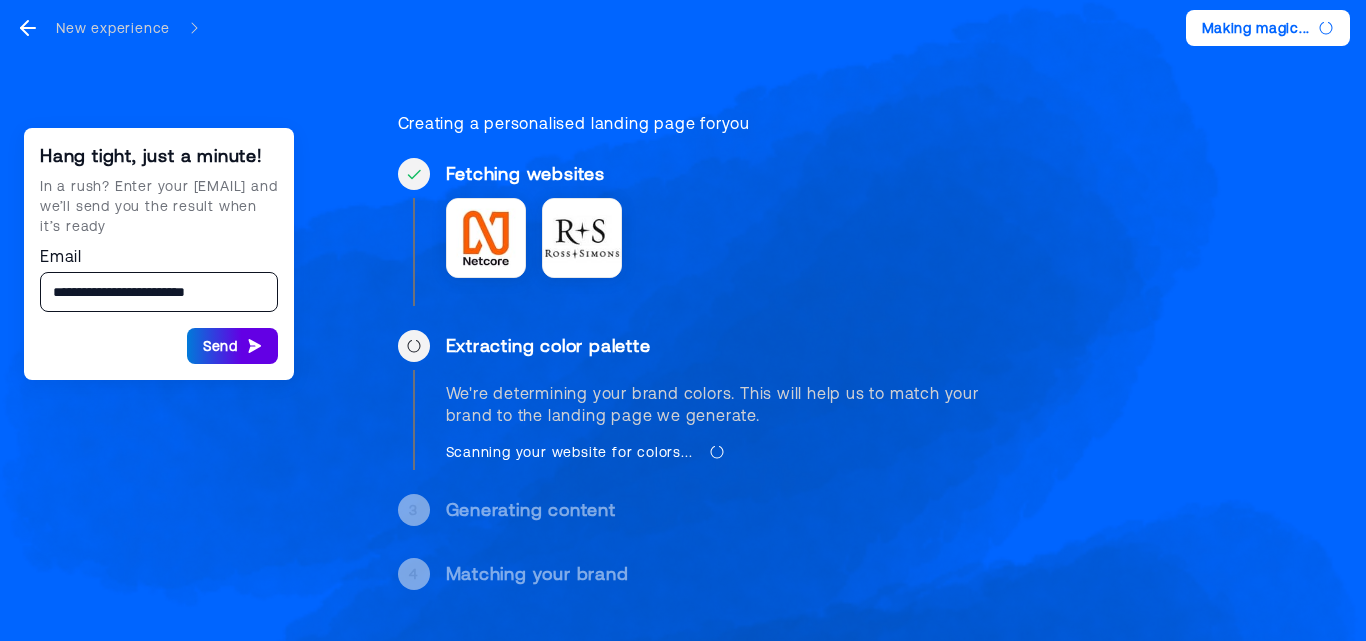 click on "Send" at bounding box center (232, 346) 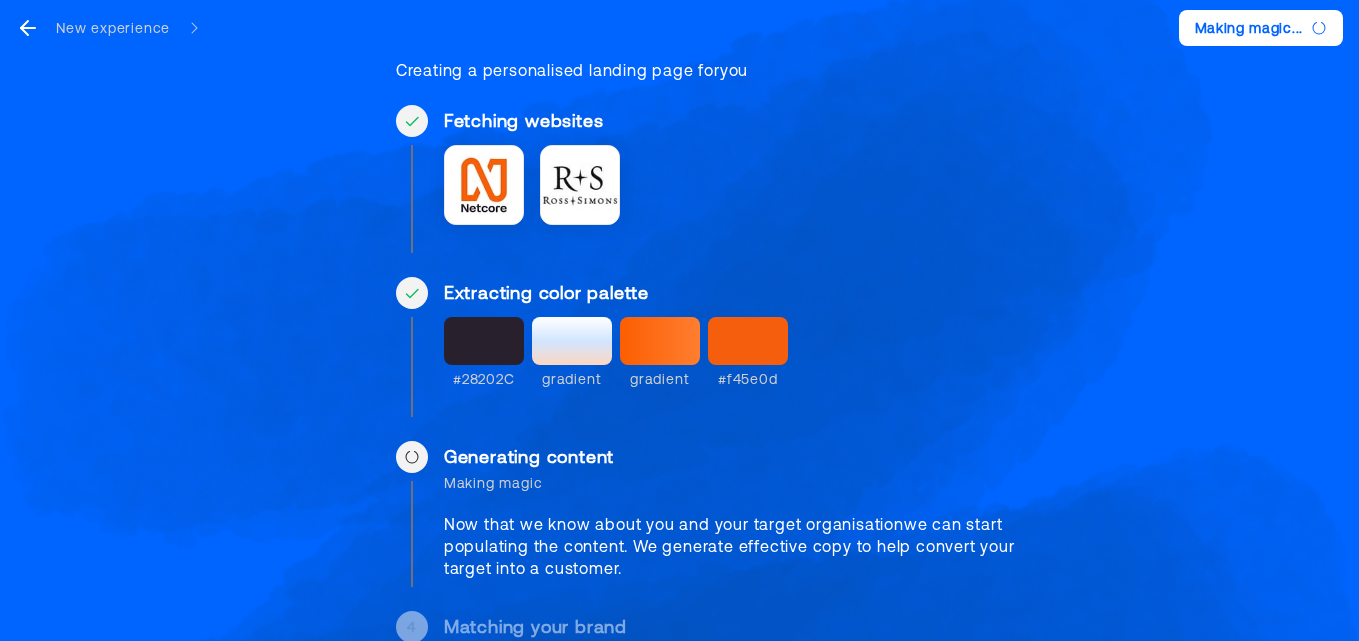 scroll, scrollTop: 103, scrollLeft: 0, axis: vertical 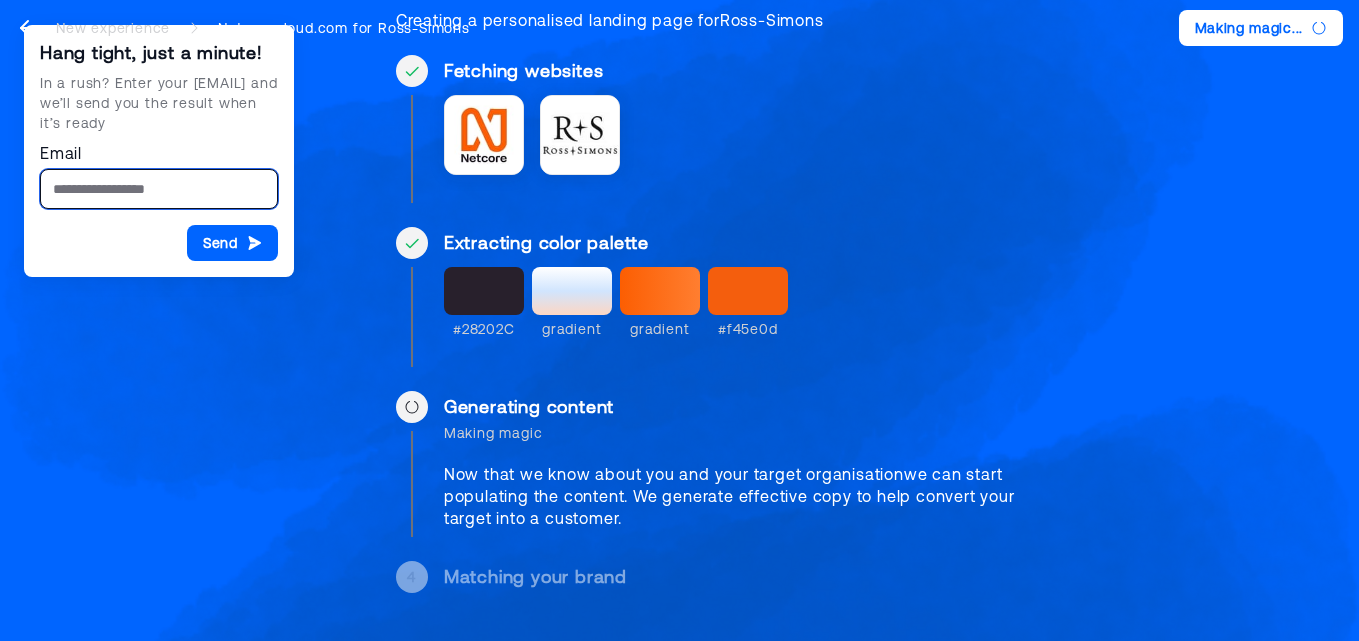 click on "Email" at bounding box center [159, 189] 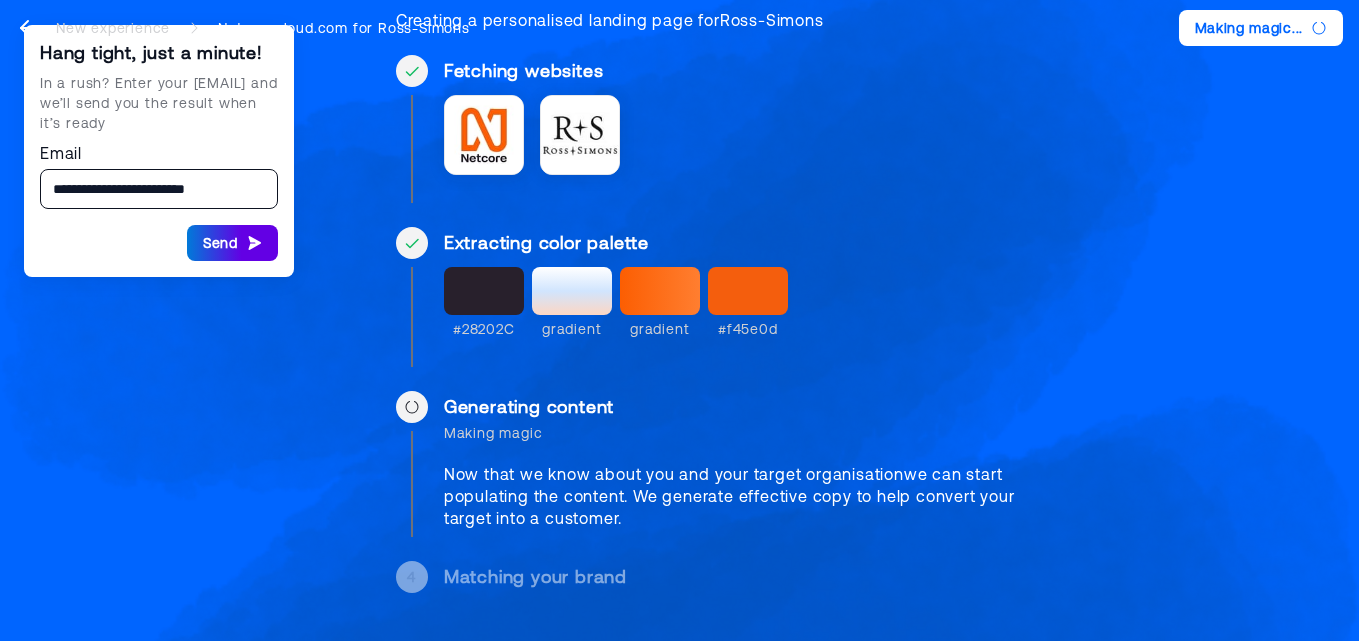 click on "Send" at bounding box center (232, 243) 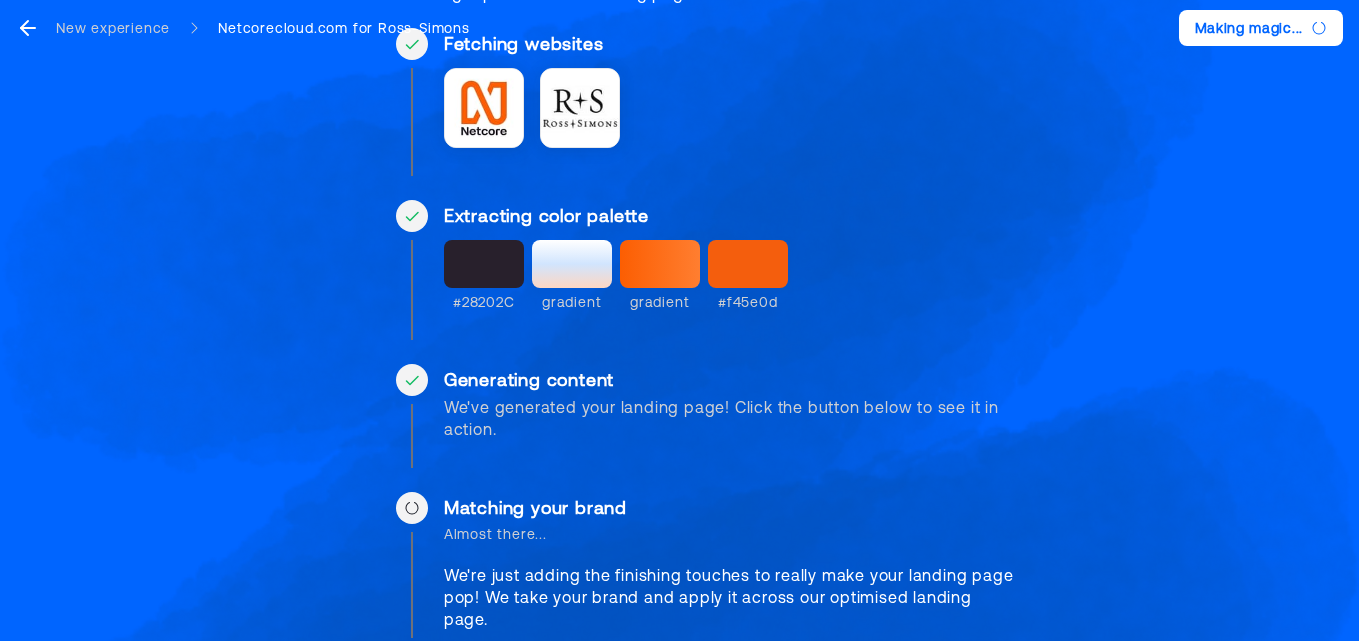 scroll, scrollTop: 145, scrollLeft: 0, axis: vertical 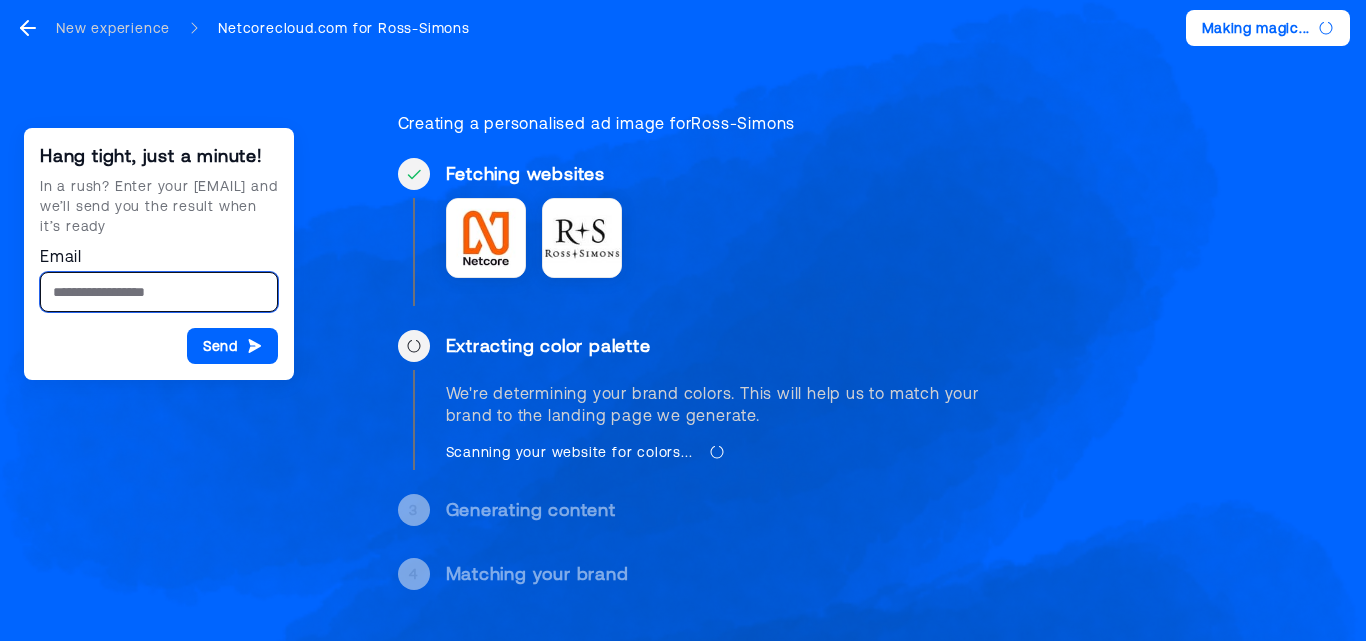 click on "Email" at bounding box center (159, 292) 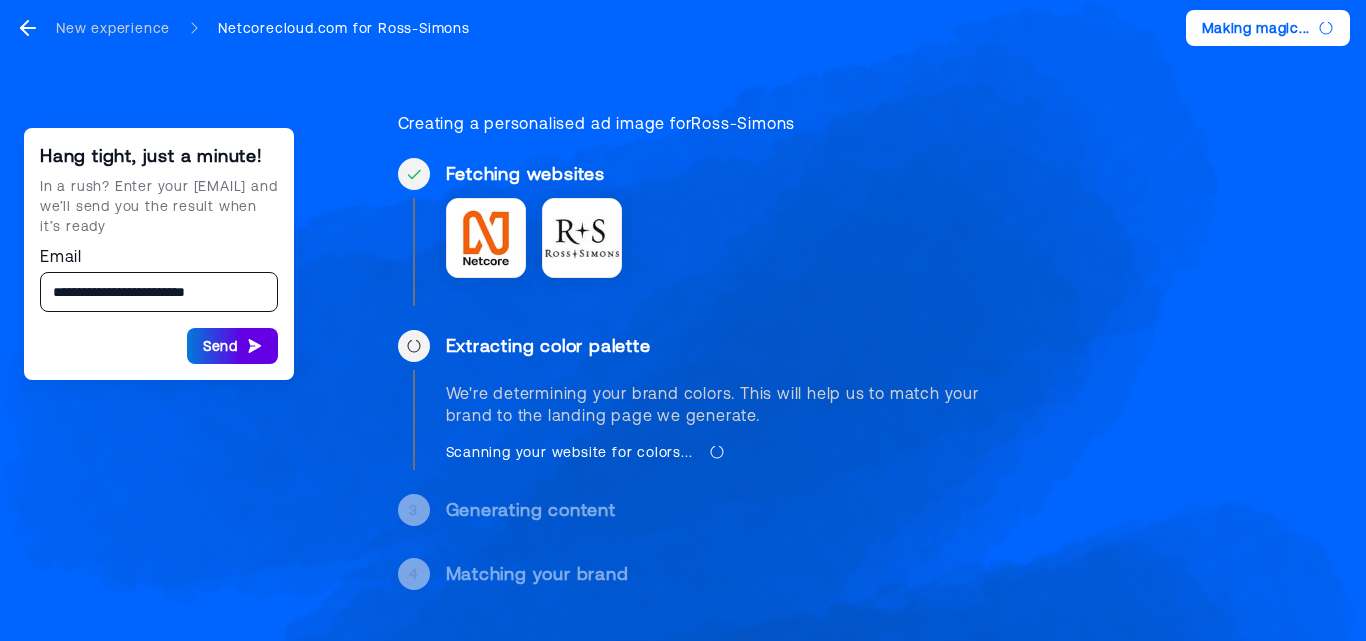 click on "Send" at bounding box center (232, 346) 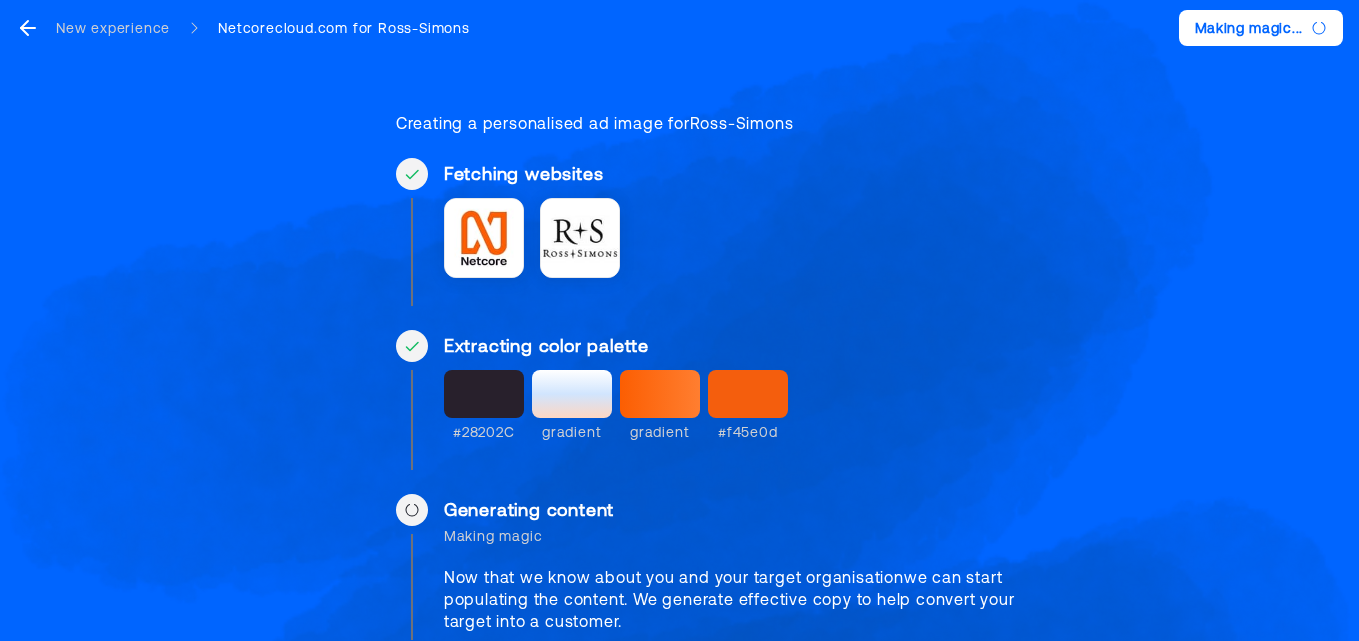 scroll, scrollTop: 103, scrollLeft: 0, axis: vertical 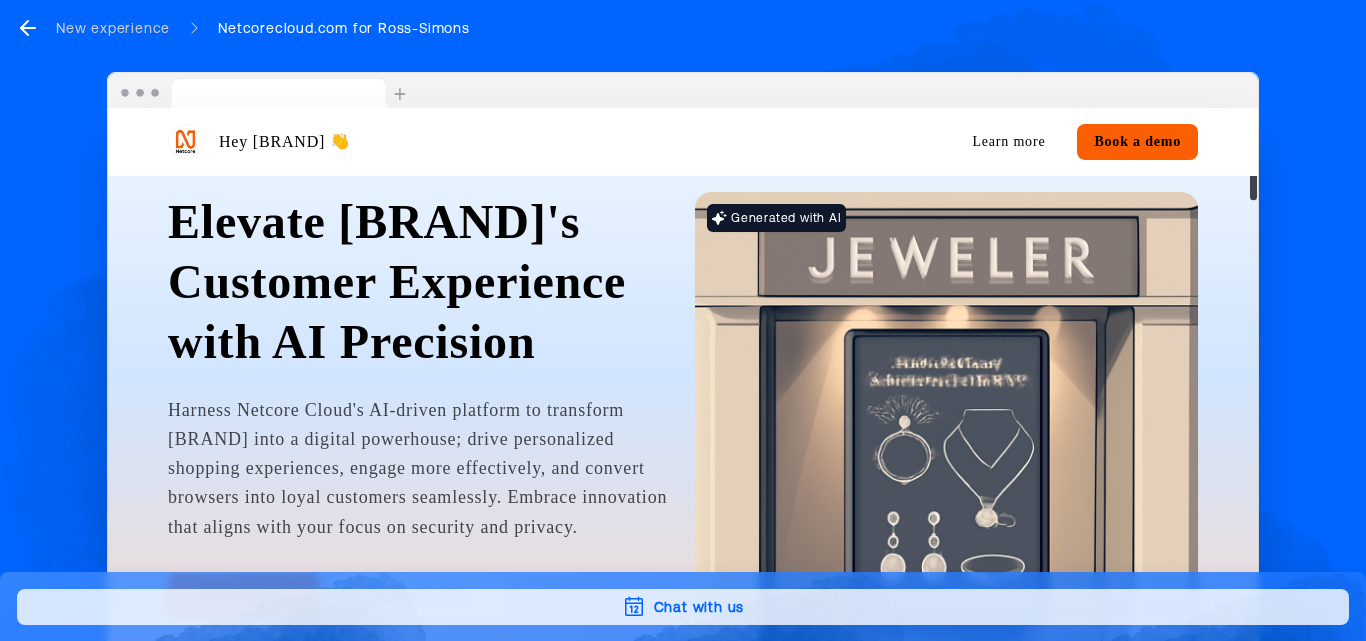 click on "Hey [BRAND] 👋 Learn more Book a demo Elevate [BRAND]'s Customer Experience with AI Precision Harness Netcore Cloud's AI-driven platform to transform [BRAND] into a digital powerhouse; drive personalized shopping experiences, engage more effectively, and convert browsers into loyal customers seamlessly. Embrace innovation that aligns with your focus on security and privacy. Get a demo Start for free Generated with AI Enhance Jewelry Shopping Experience Boost customer engagement and enjoyment through immersive and secure online interactions. Increase sales by providing personalized recommendations that make purchasing decisions easier for customers. Strengthen customer loyalty with seamless journeys that build trust and satisfaction. How it works Elevate the shopping experience with Netcore Cloud's personalized and AI-driven engagement solutions for [BRAND] Generated with AI Omnichannel Engagement Learn more AI-Driven Insights Learn more Generated with AI Generated with AI Learn more" at bounding box center [683, 2167] 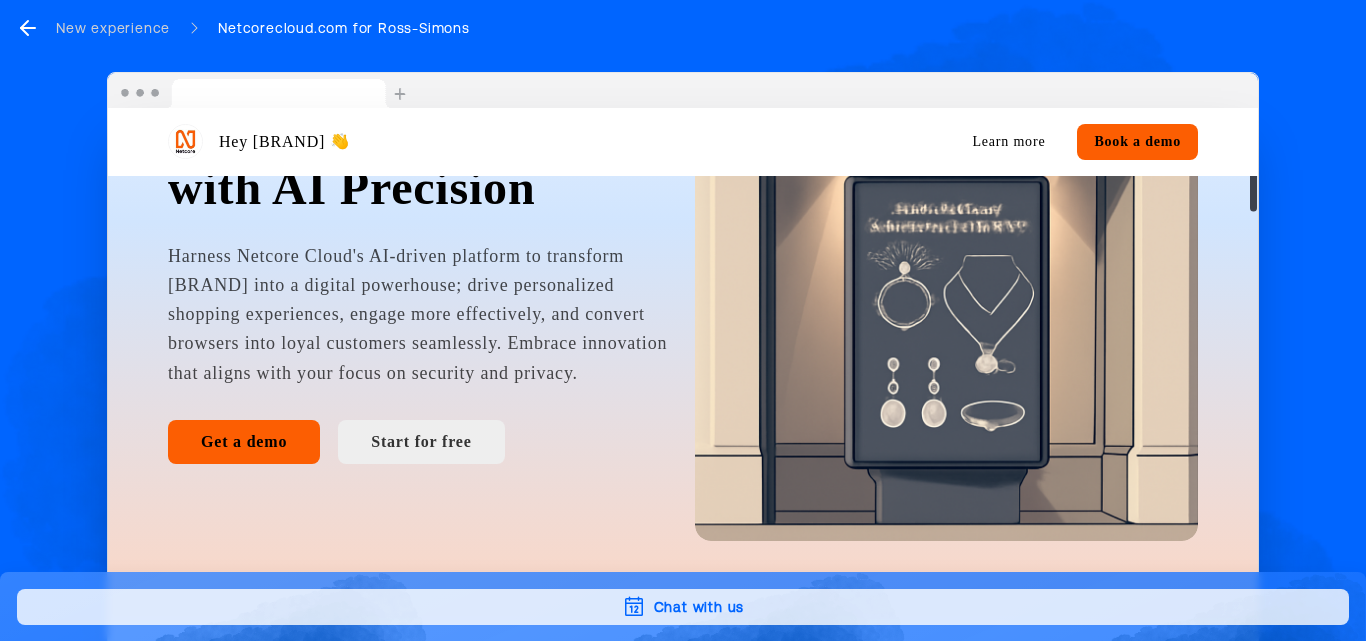 scroll, scrollTop: 400, scrollLeft: 0, axis: vertical 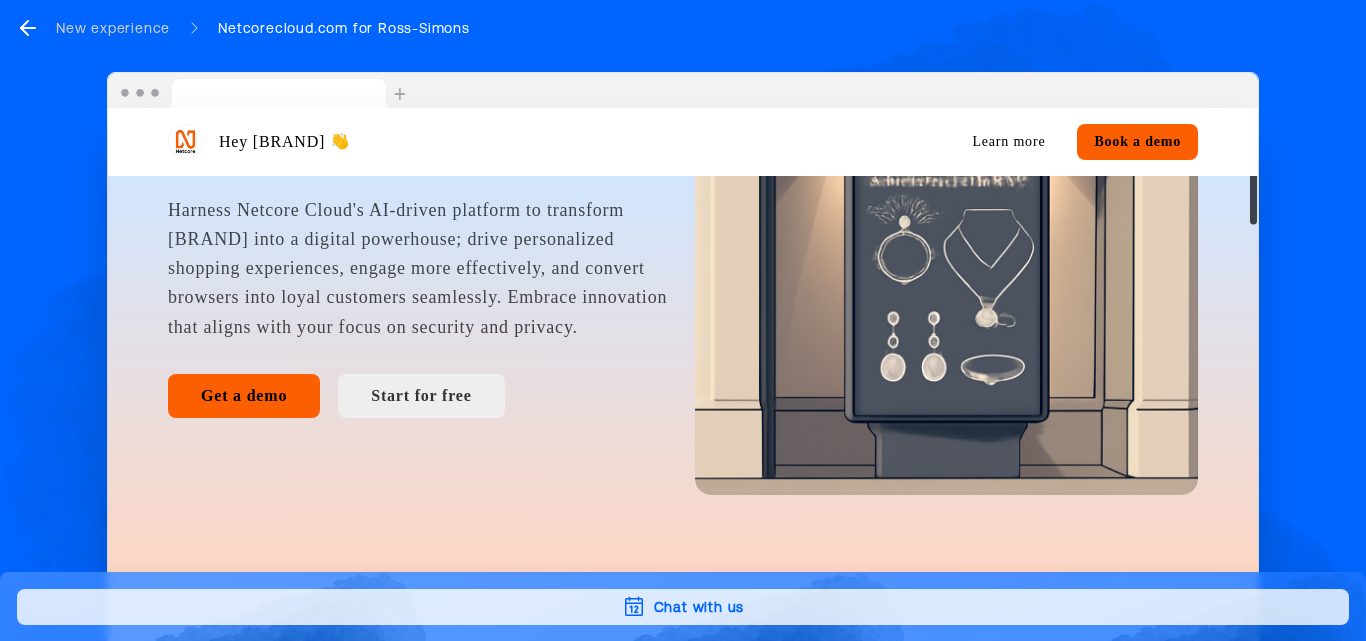 click on "Hey [BRAND] 👋 Learn more Book a demo Elevate [BRAND]'s Customer Experience with AI Precision Harness Netcore Cloud's AI-driven platform to transform [BRAND] into a digital powerhouse; drive personalized shopping experiences, engage more effectively, and convert browsers into loyal customers seamlessly. Embrace innovation that aligns with your focus on security and privacy. Get a demo Start for free Generated with AI Enhance Jewelry Shopping Experience Boost customer engagement and enjoyment through immersive and secure online interactions. Increase sales by providing personalized recommendations that make purchasing decisions easier for customers. Strengthen customer loyalty with seamless journeys that build trust and satisfaction. How it works Elevate the shopping experience with Netcore Cloud's personalized and AI-driven engagement solutions for [BRAND] Generated with AI Omnichannel Engagement Learn more AI-Driven Insights Learn more Generated with AI Generated with AI Learn more" at bounding box center (683, 1967) 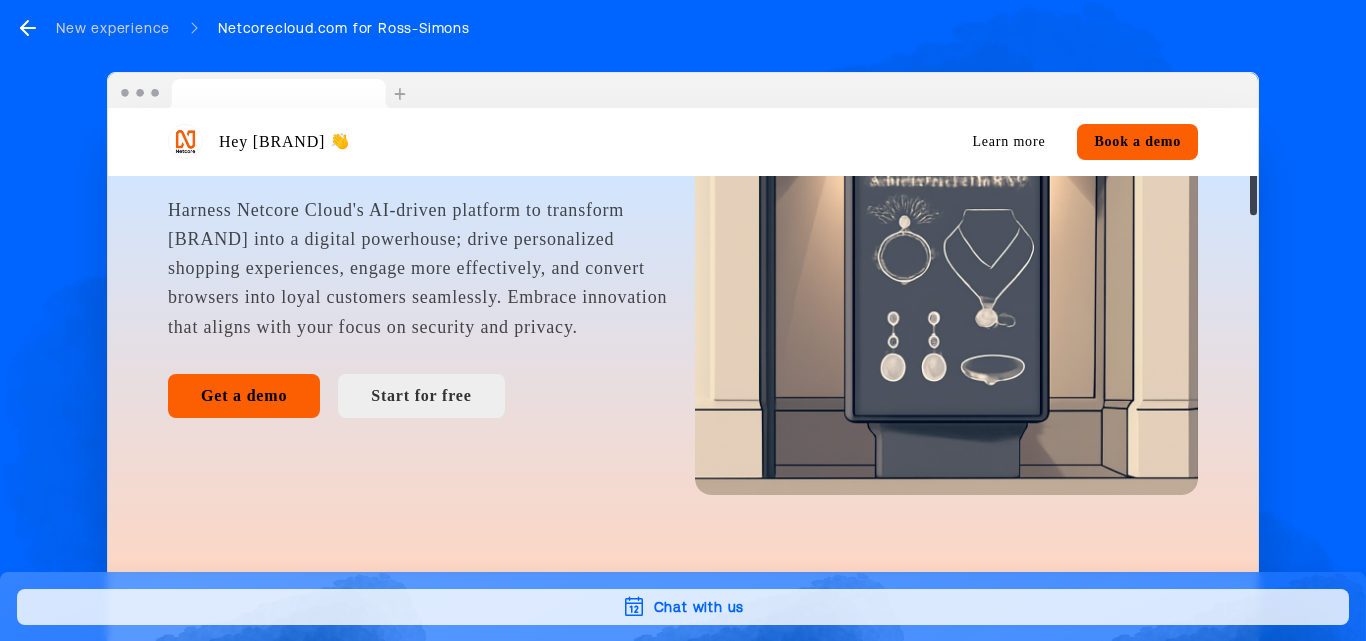 scroll, scrollTop: 0, scrollLeft: 0, axis: both 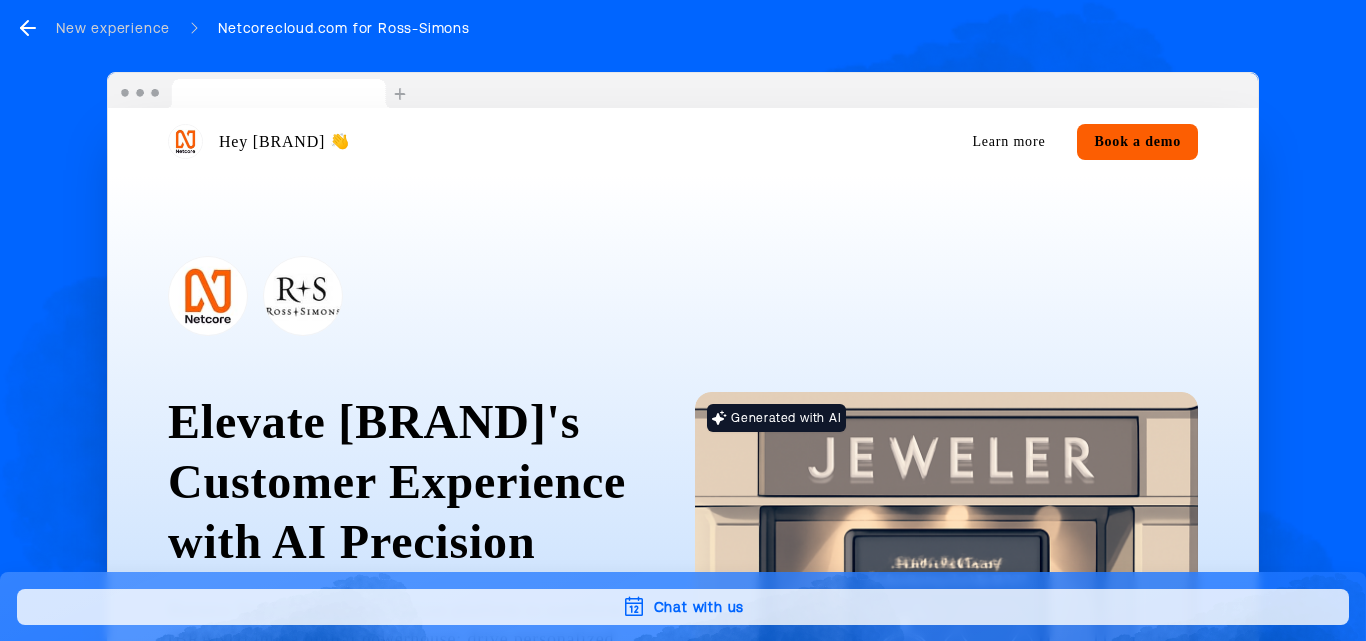 click on "Hey Ross-Simons 👋 Learn more Book a demo Elevate Ross-Simons' Customer Experience with AI Precision Harness Netcore Cloud's AI-driven platform to transform Ross-Simons into a digital powerhouse; drive personalized shopping experiences, engage more effectively, and convert browsers into loyal customers seamlessly. Embrace innovation that aligns with your focus on security and privacy. Get a demo Start for free Generated with AI Enhance Jewelry Shopping Experience Boost customer engagement and enjoyment through immersive and secure online interactions. Increase sales by providing personalized recommendations that make purchasing decisions easier for customers. Strengthen customer loyalty with seamless journeys that build trust and satisfaction. How it works Elevate the shopping experience with Netcore Cloud's personalized and AI-driven engagement solutions for Ross-Simons Generated with AI Omnichannel Engagement Learn more AI-Driven Insights Learn more Generated with AI Generated with AI Learn more" at bounding box center (683, 2367) 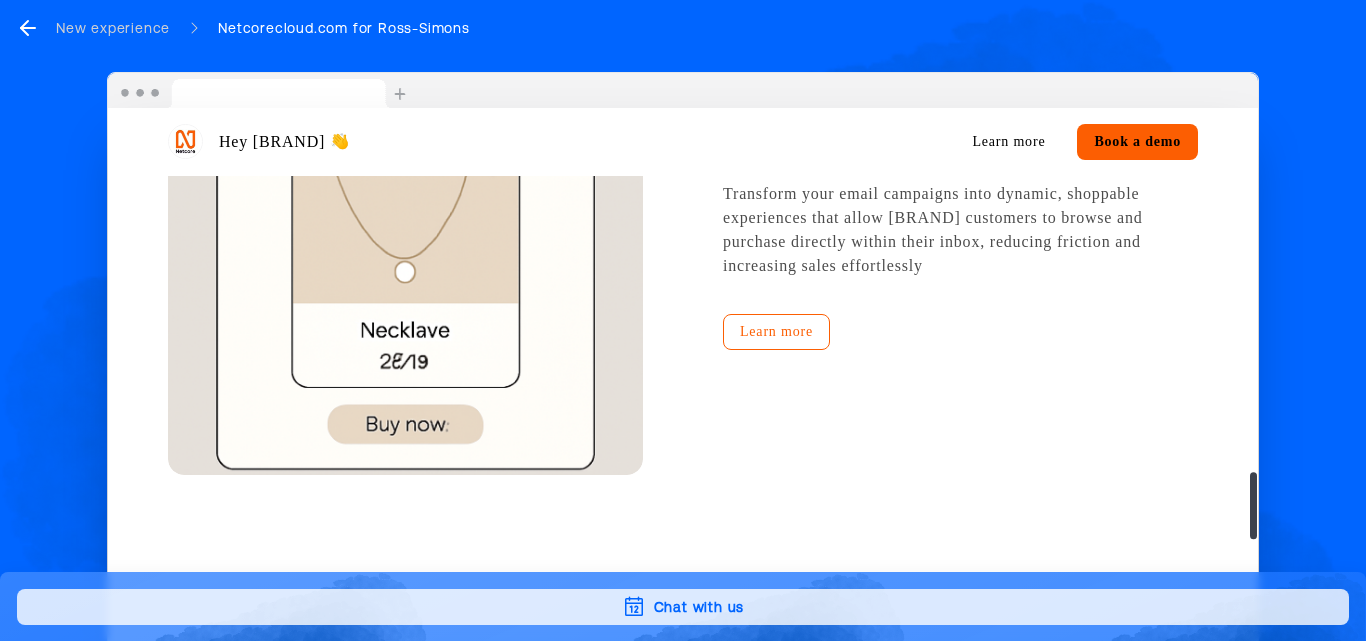 scroll, scrollTop: 3000, scrollLeft: 0, axis: vertical 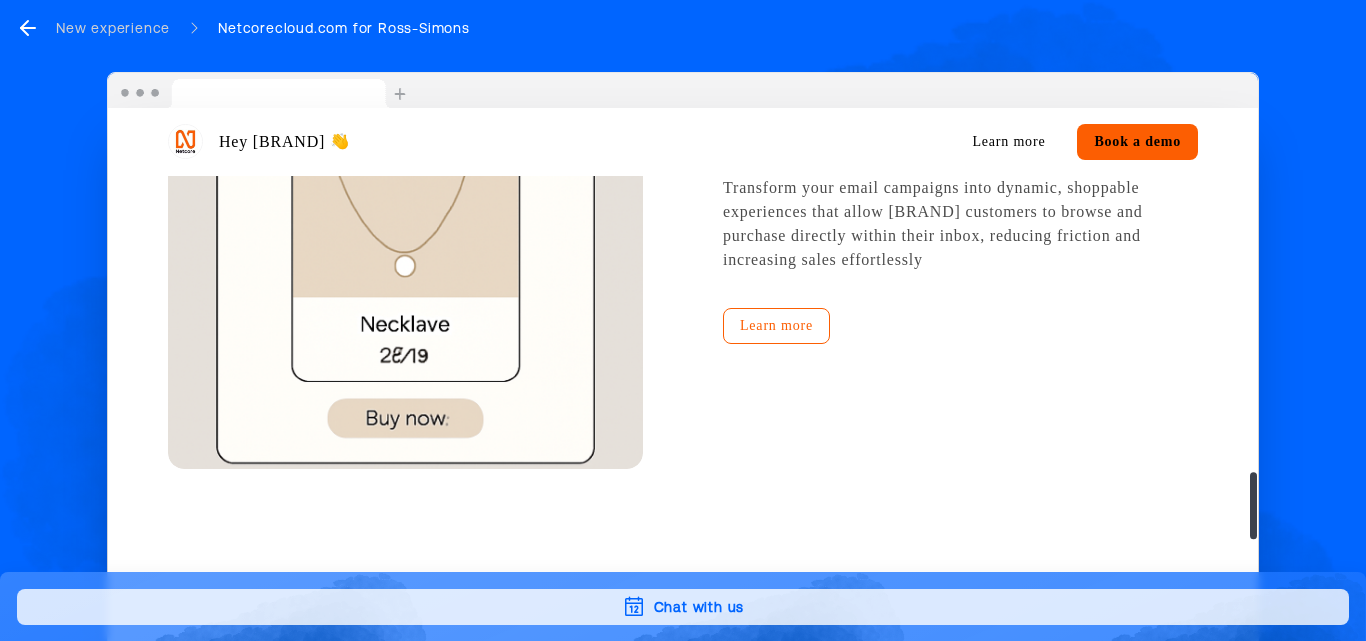 drag, startPoint x: 756, startPoint y: 267, endPoint x: 1037, endPoint y: 294, distance: 282.29416 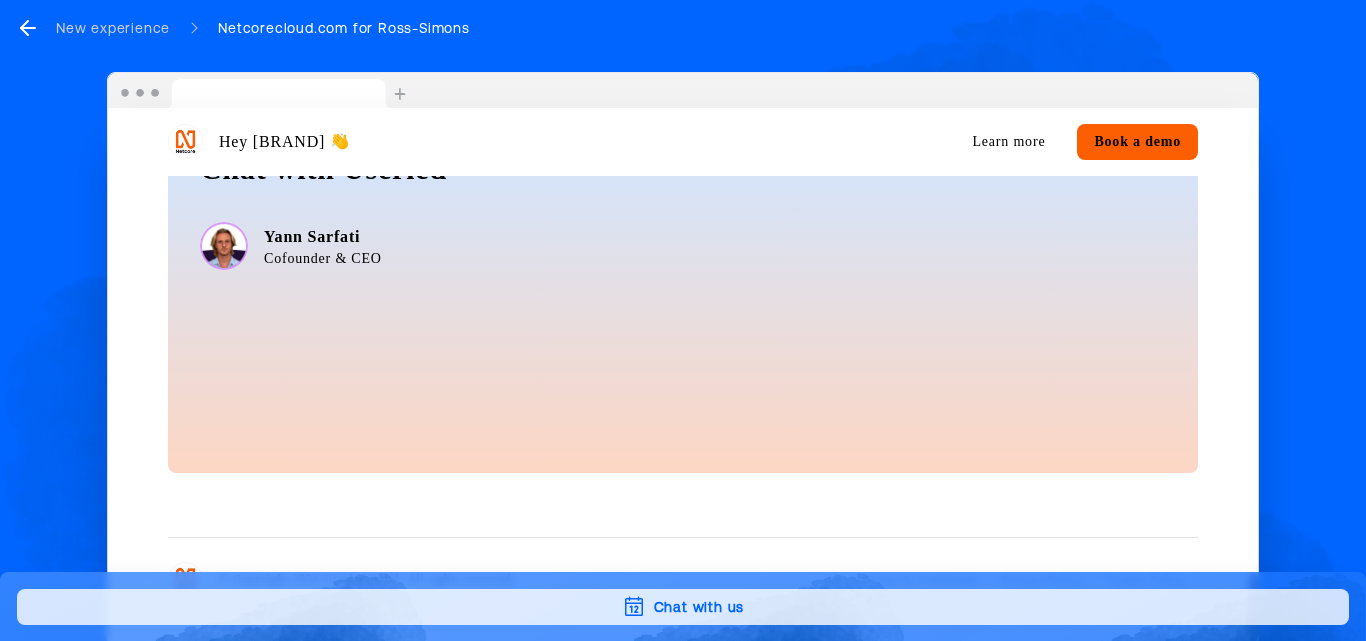 scroll, scrollTop: 4027, scrollLeft: 0, axis: vertical 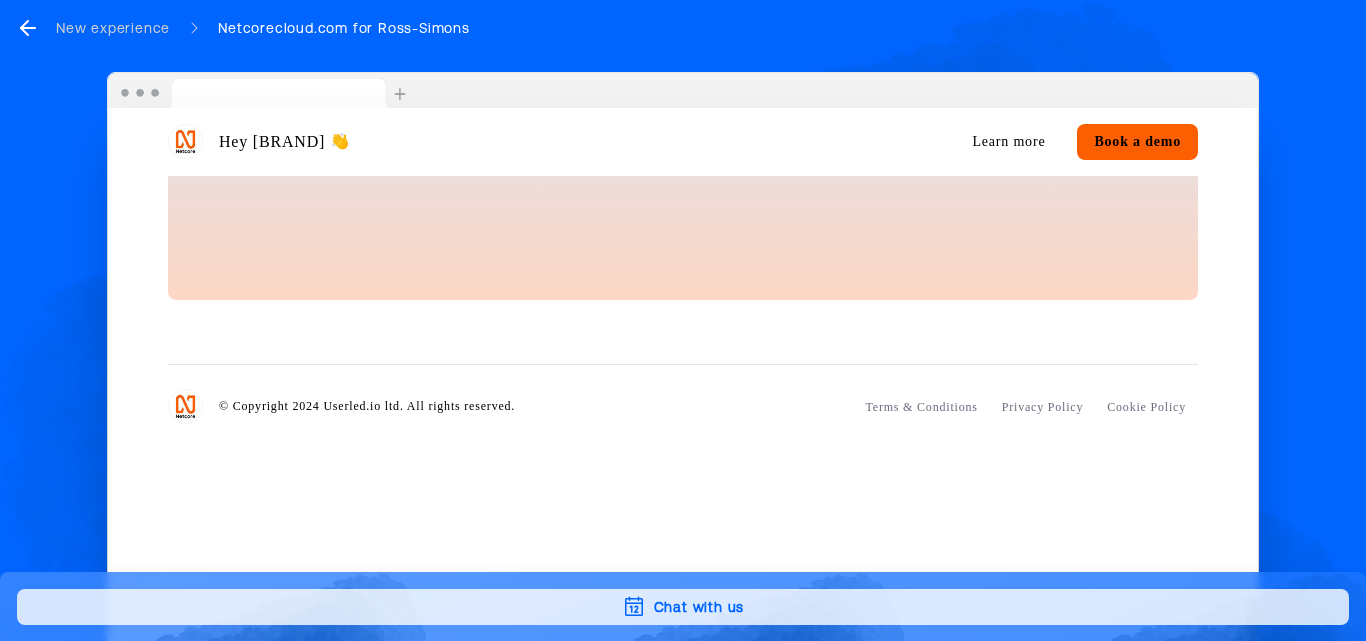 click on "Hey Ross-Simons 👋 Learn more Book a demo Elevate Ross-Simons' Customer Experience with AI Precision Harness Netcore Cloud's AI-driven platform to transform Ross-Simons into a digital powerhouse; drive personalized shopping experiences, engage more effectively, and convert browsers into loyal customers seamlessly. Embrace innovation that aligns with your focus on security and privacy. Get a demo Start for free Generated with AI Enhance Jewelry Shopping Experience Boost customer engagement and enjoyment through immersive and secure online interactions. Increase sales by providing personalized recommendations that make purchasing decisions easier for customers. Strengthen customer loyalty with seamless journeys that build trust and satisfaction. How it works Elevate the shopping experience with Netcore Cloud's personalized and AI-driven engagement solutions for Ross-Simons Generated with AI Omnichannel Engagement Learn more AI-Driven Insights Learn more Generated with AI Generated with AI Learn more" at bounding box center [683, -1594] 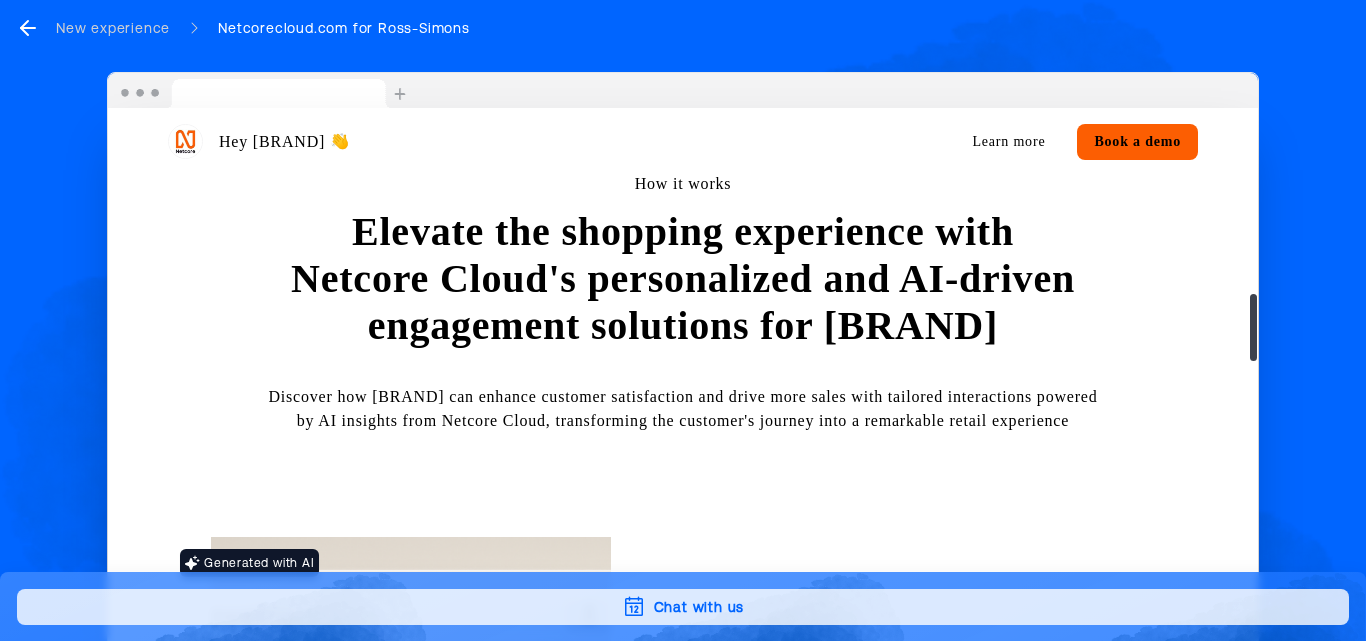 scroll, scrollTop: 1528, scrollLeft: 0, axis: vertical 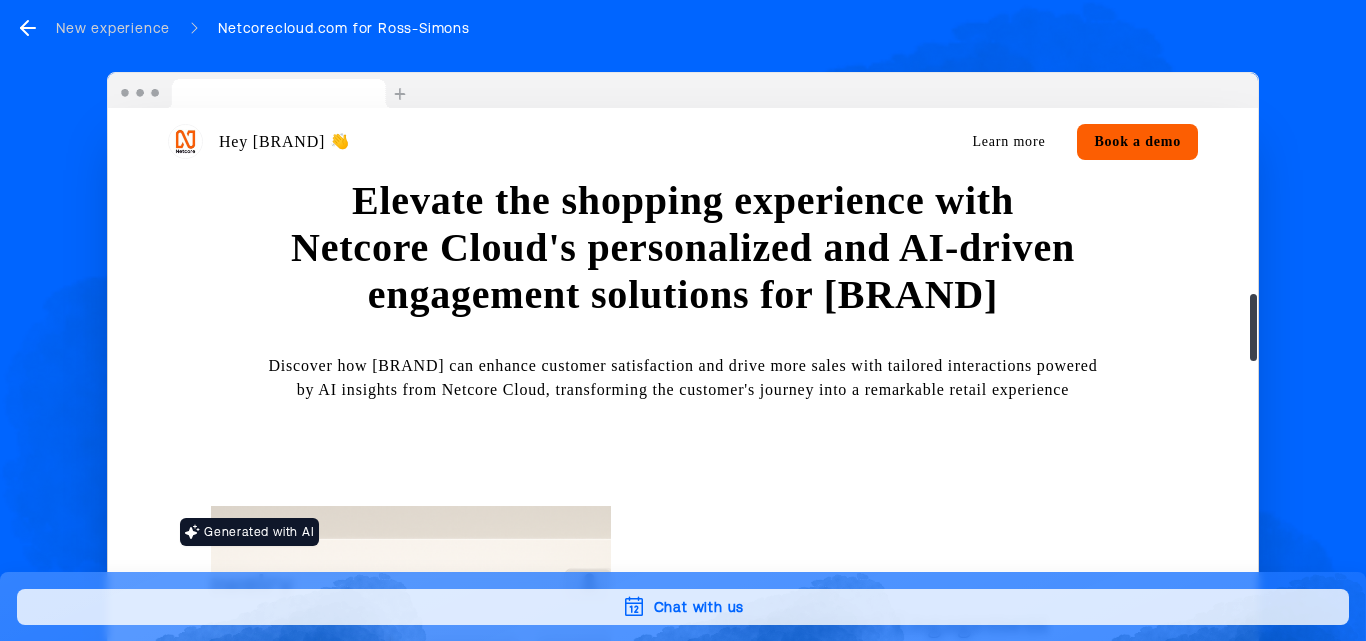 drag, startPoint x: 533, startPoint y: 271, endPoint x: 957, endPoint y: 338, distance: 429.261 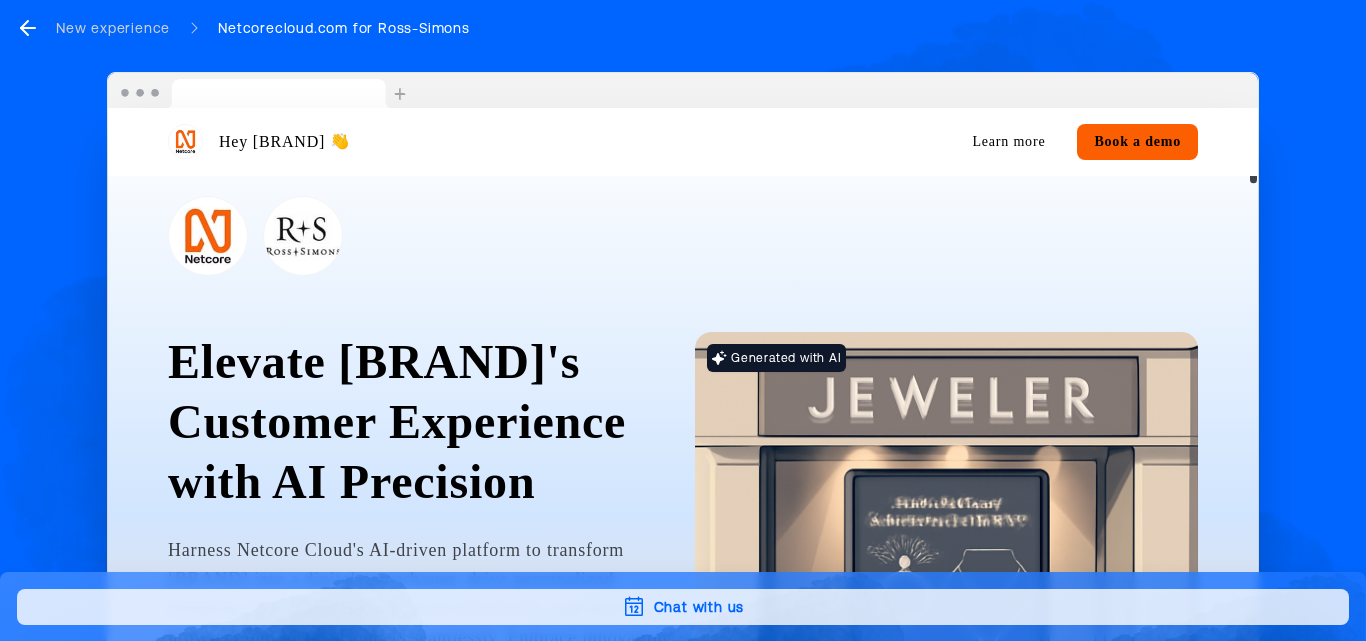 scroll, scrollTop: 0, scrollLeft: 0, axis: both 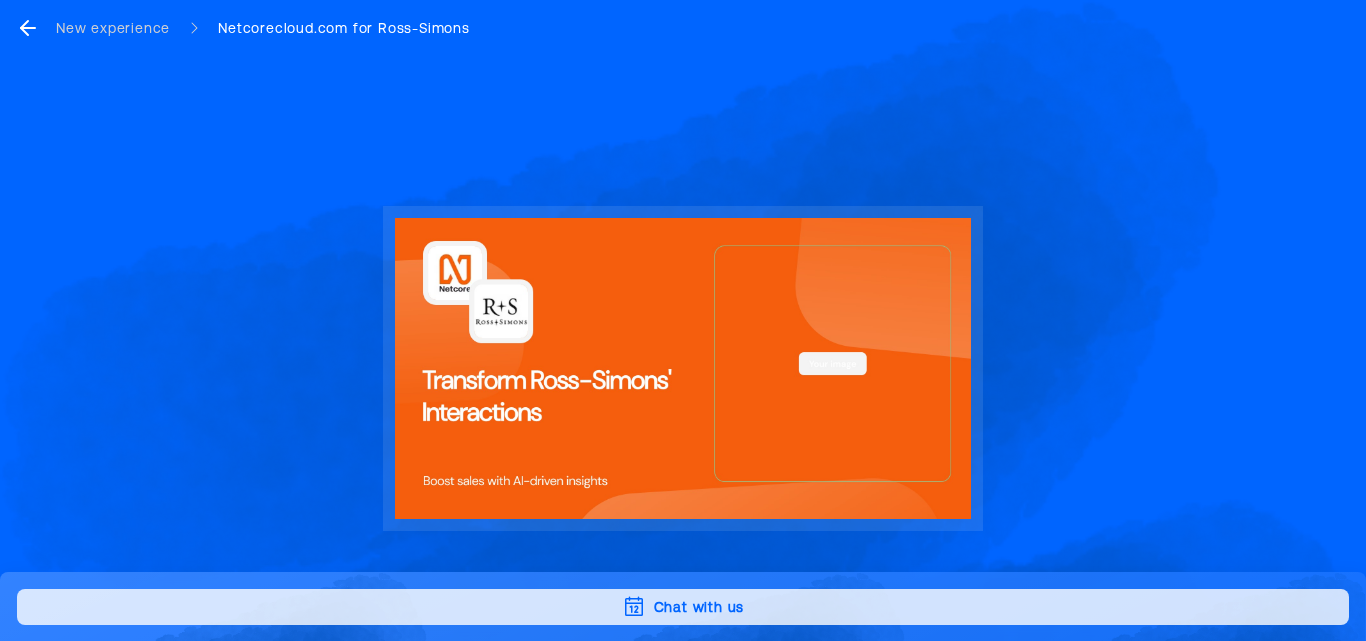 click at bounding box center (683, 368) 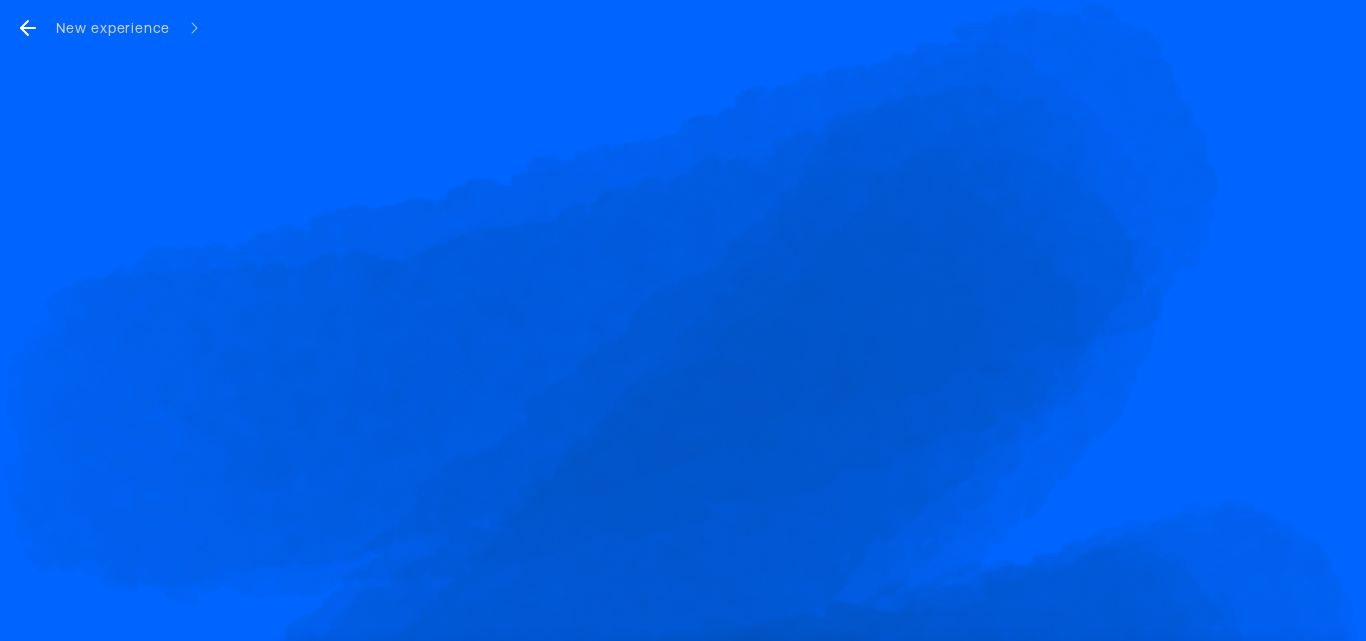 scroll, scrollTop: 0, scrollLeft: 0, axis: both 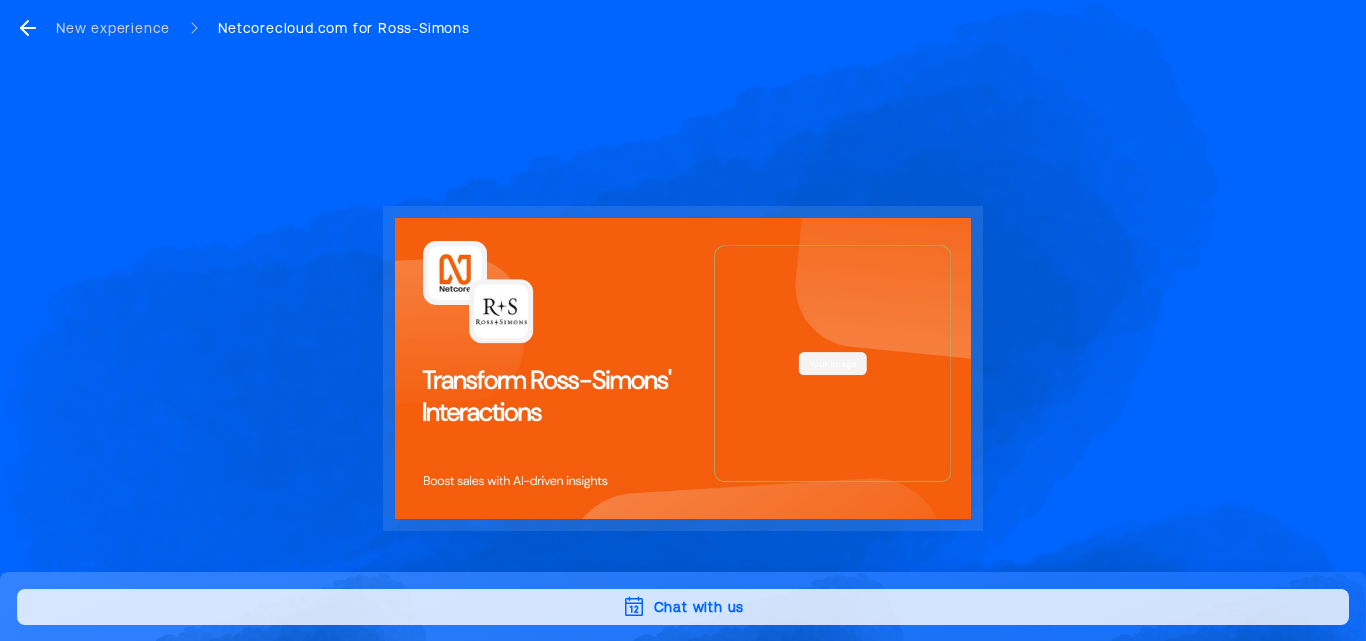 click at bounding box center [683, 368] 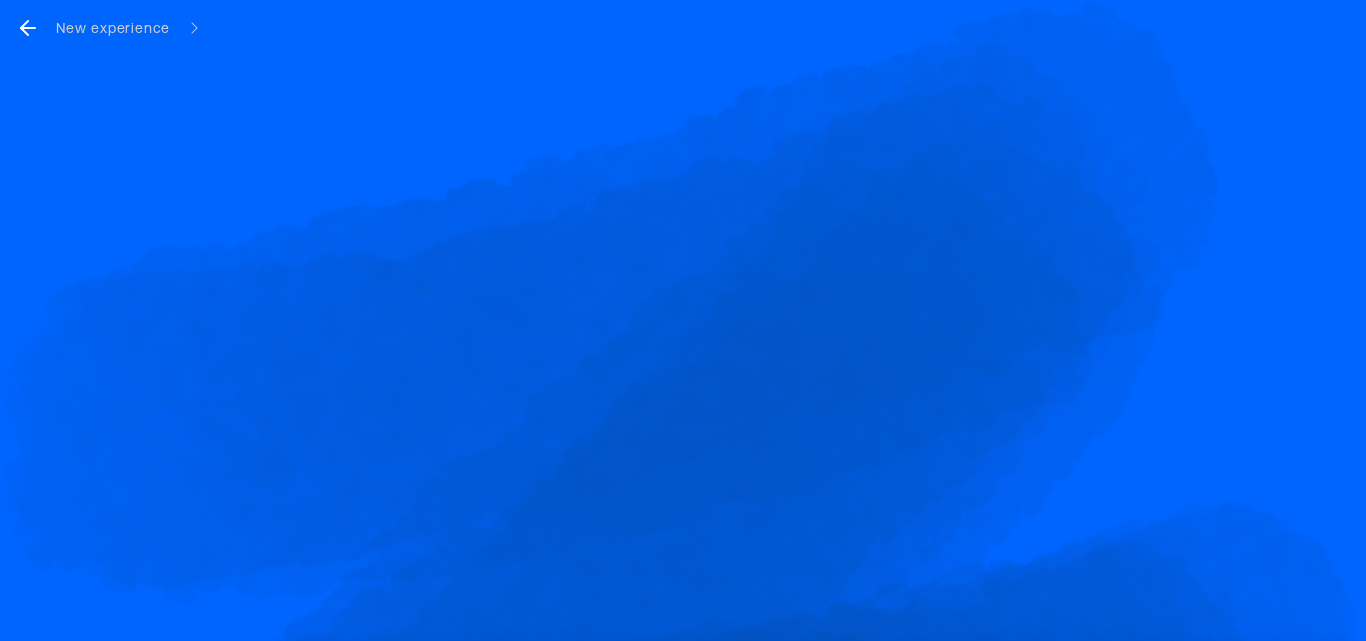 scroll, scrollTop: 0, scrollLeft: 0, axis: both 